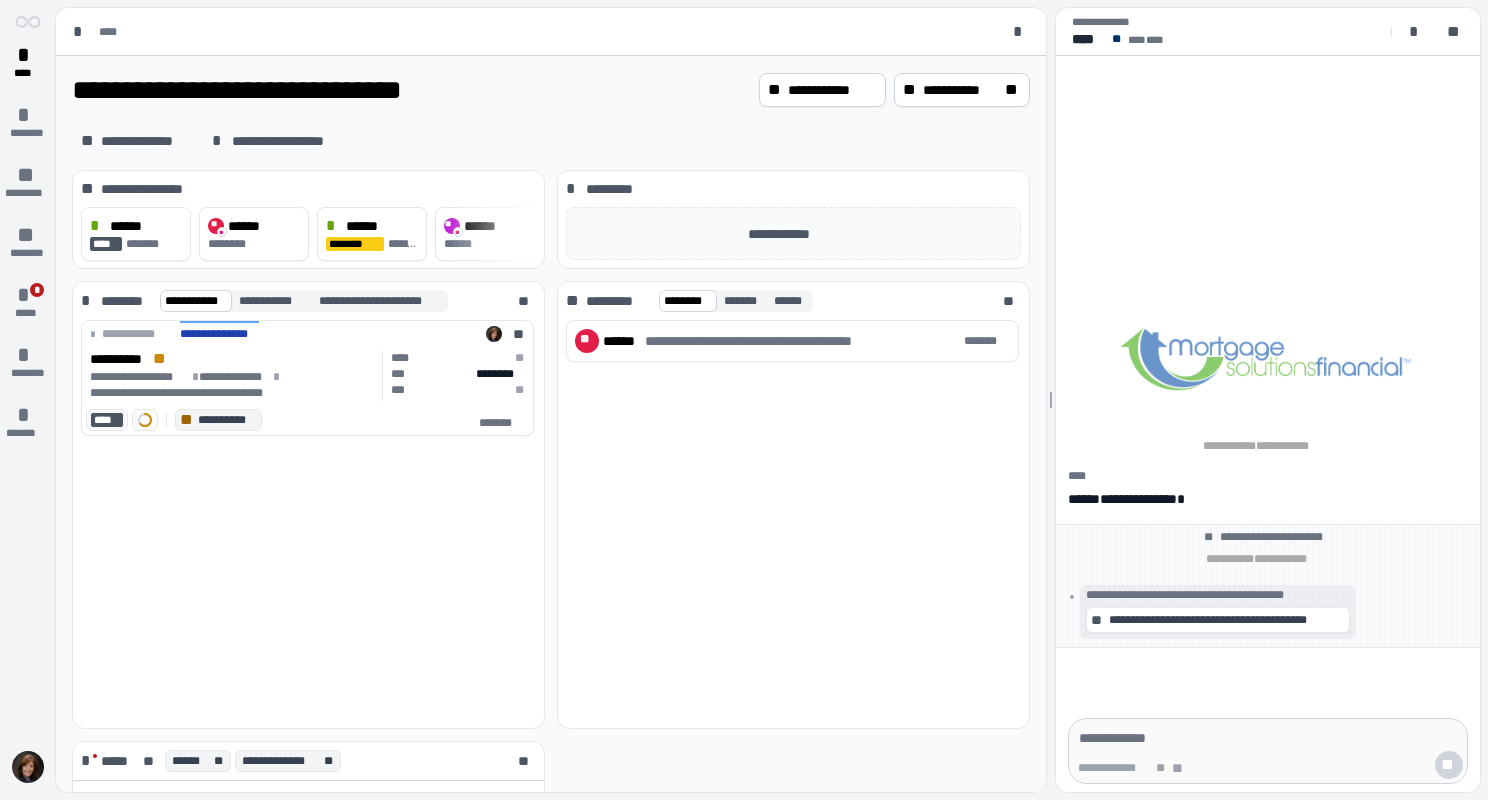scroll, scrollTop: 0, scrollLeft: 0, axis: both 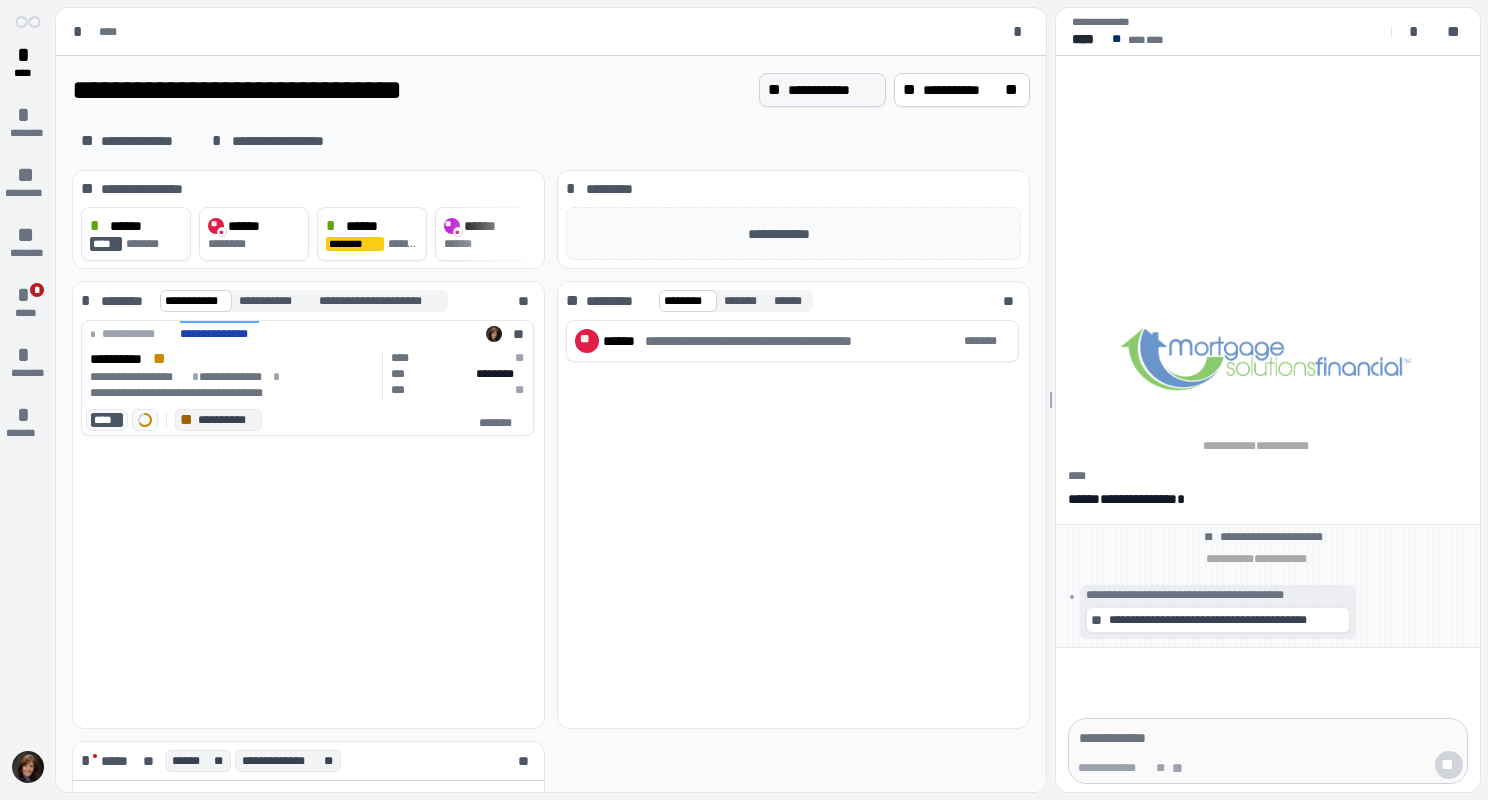 click on "**********" at bounding box center [822, 90] 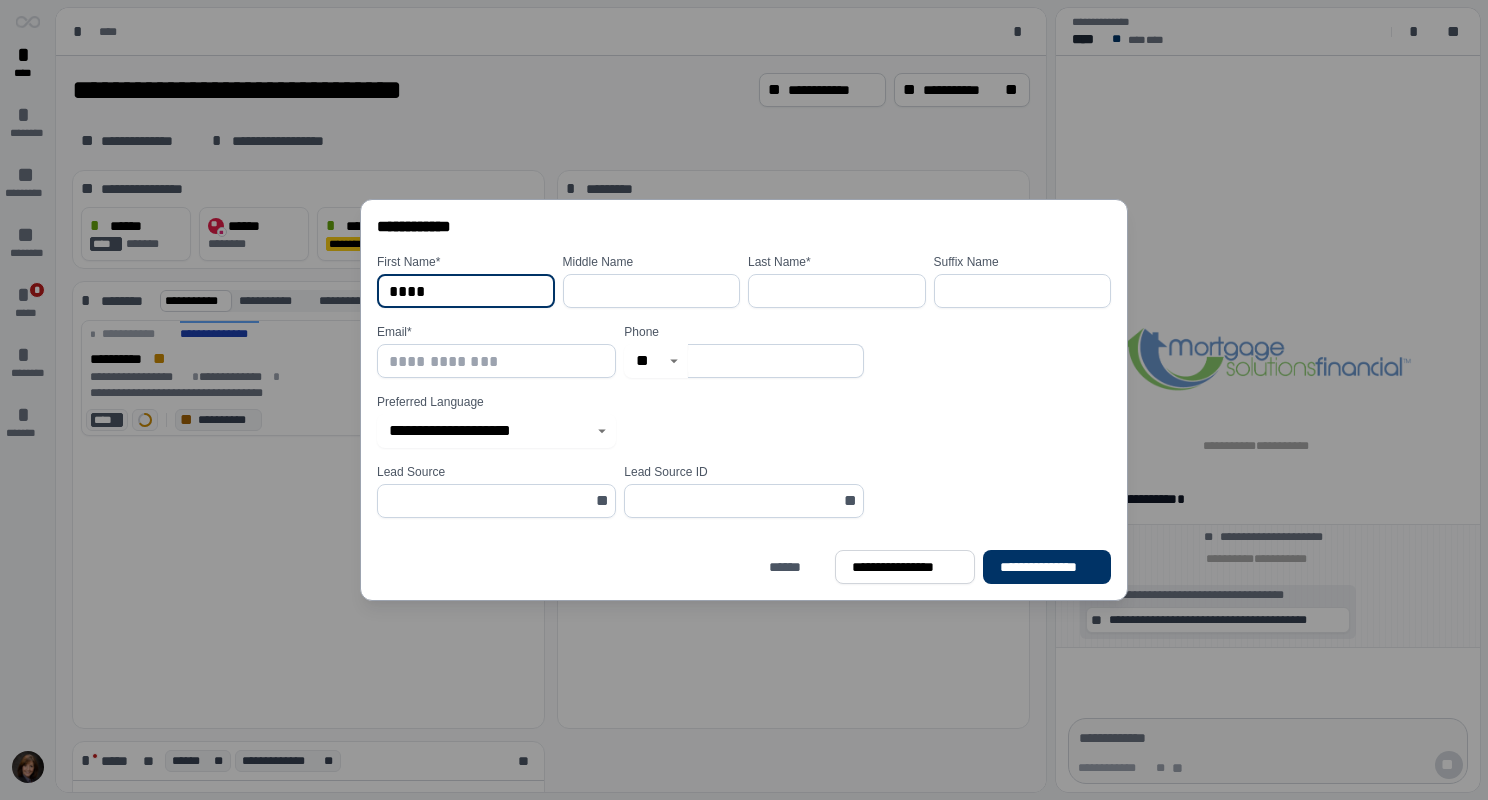 type on "****" 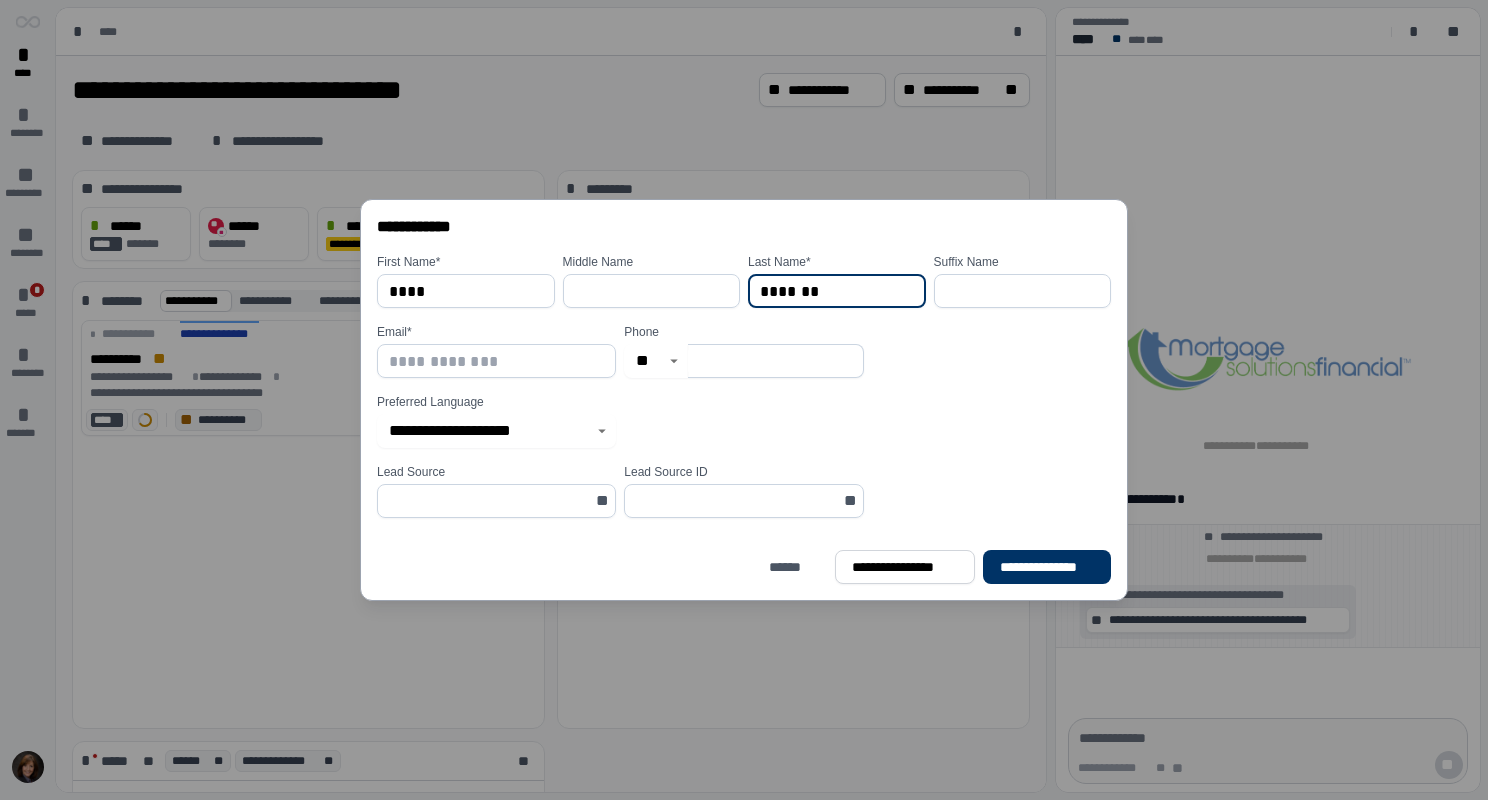 type on "*******" 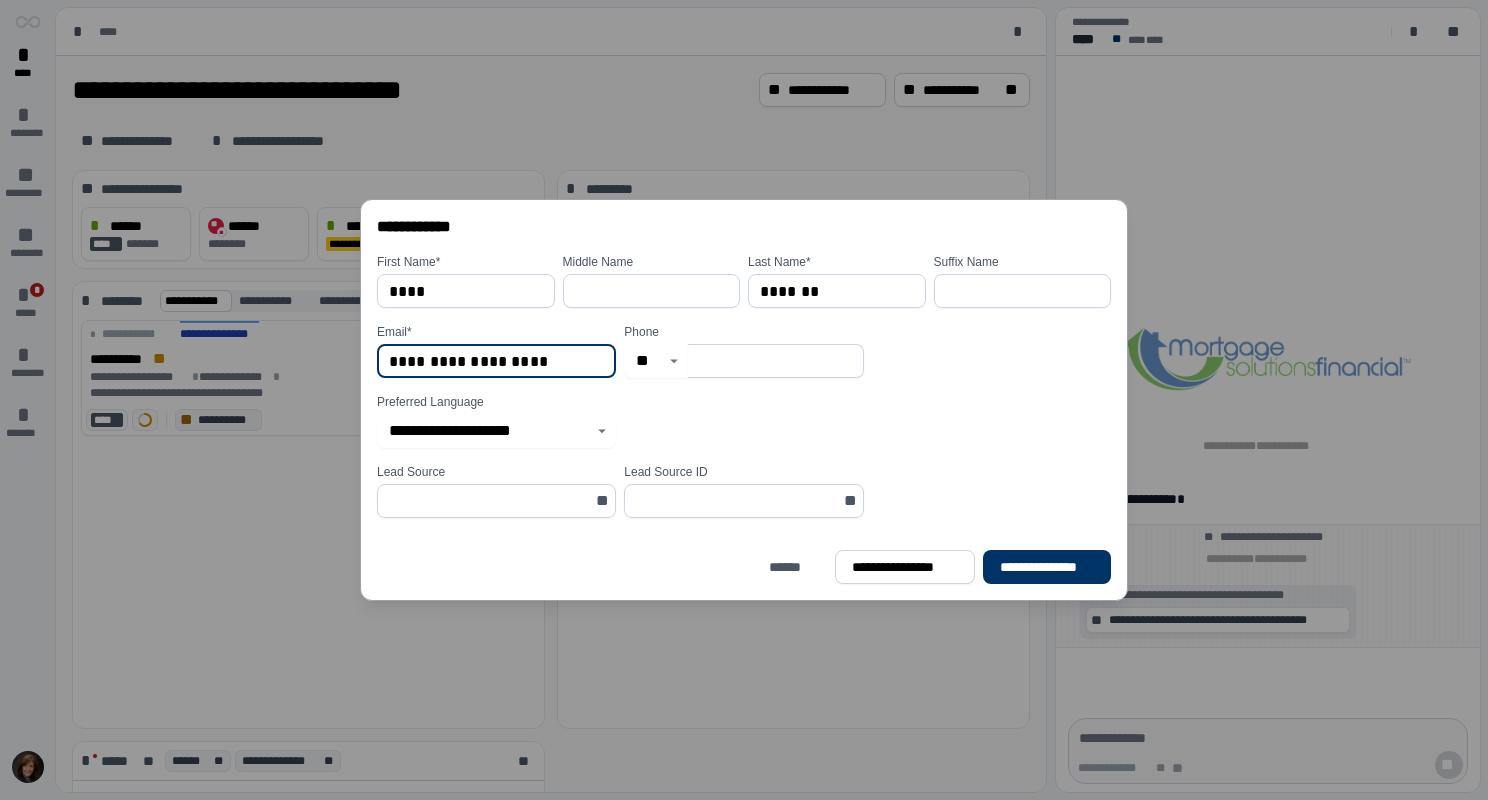 type on "**********" 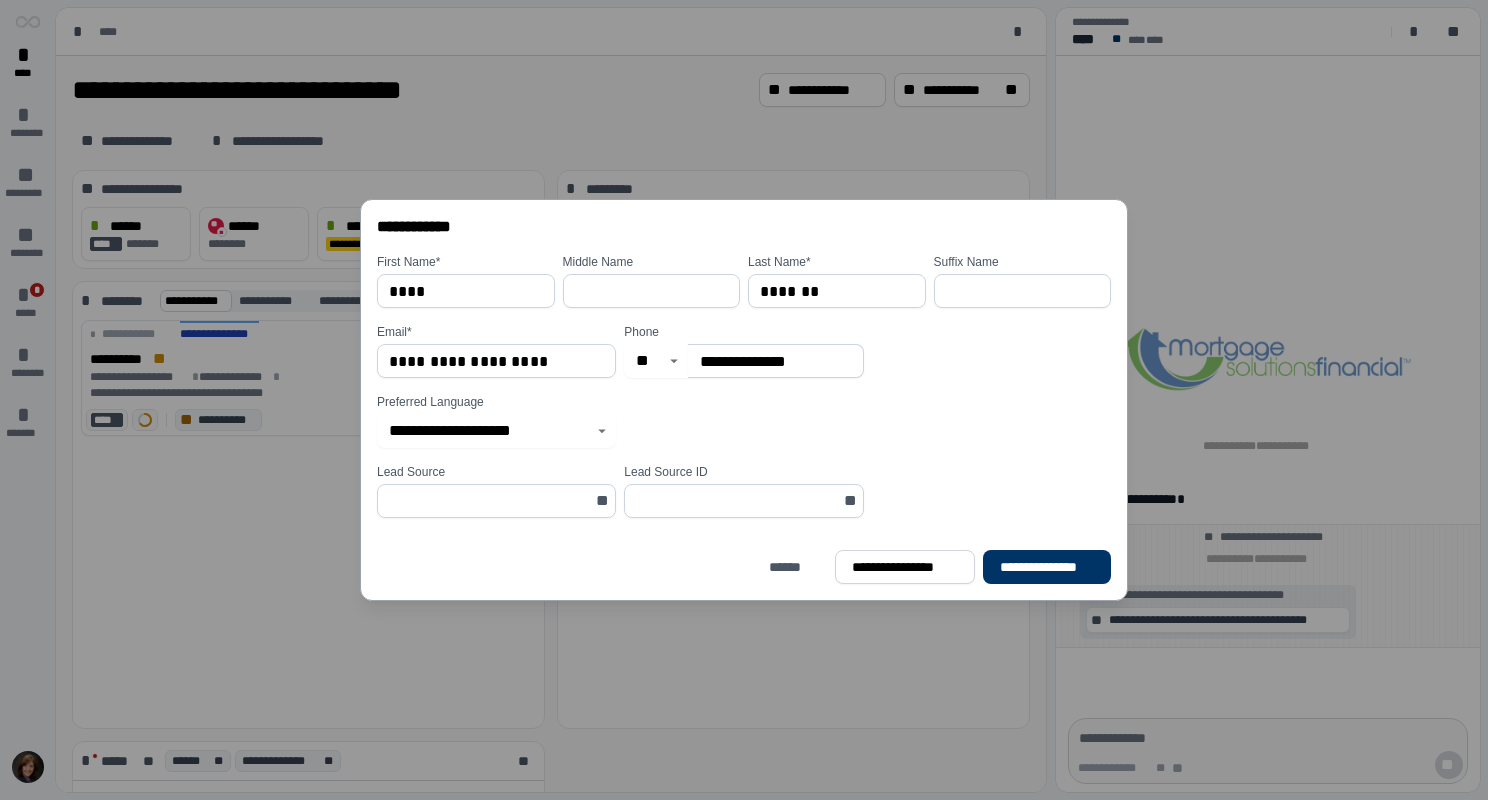 type on "**********" 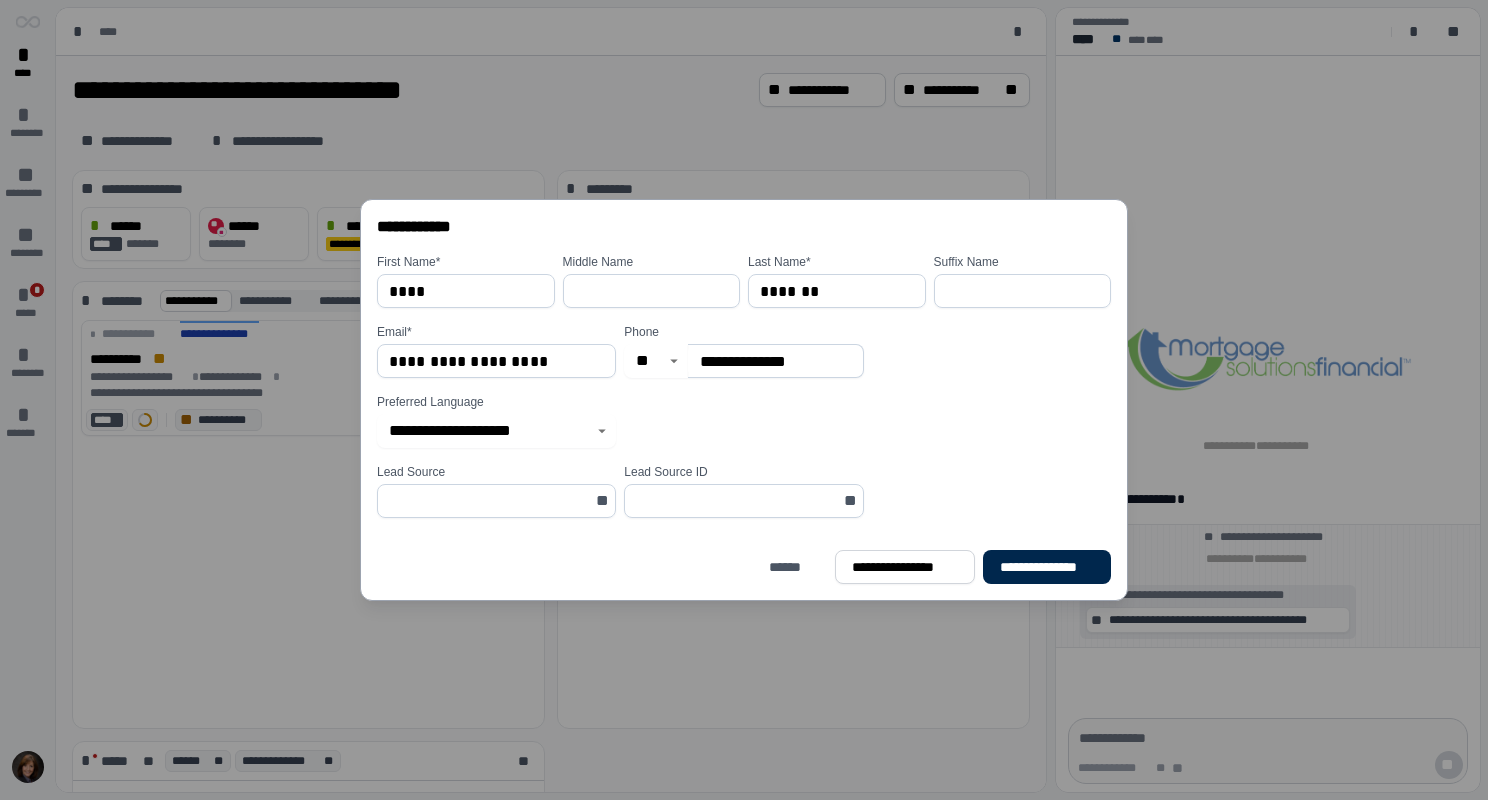 click on "**********" at bounding box center [1047, 567] 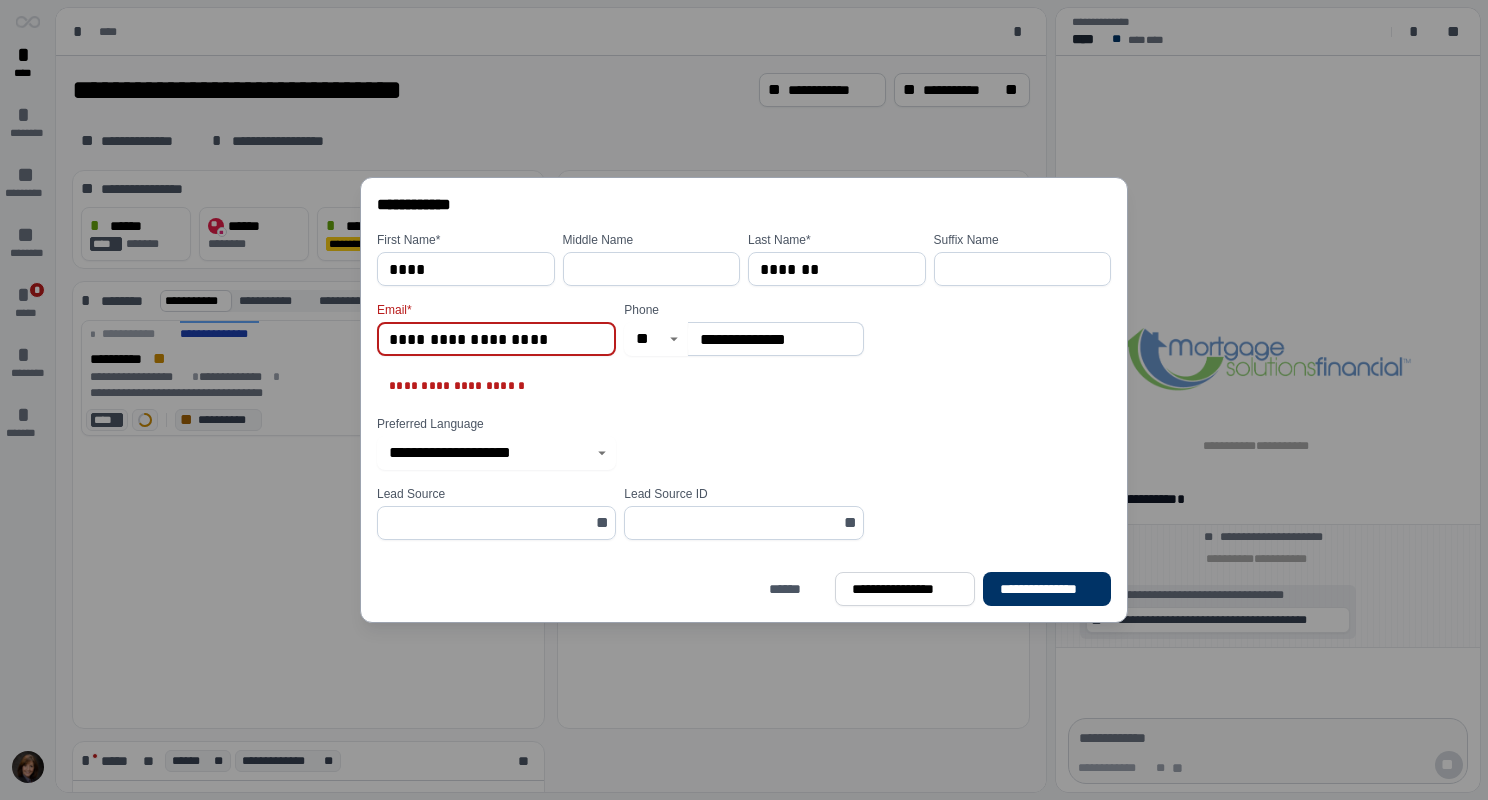 click on "**********" at bounding box center [496, 339] 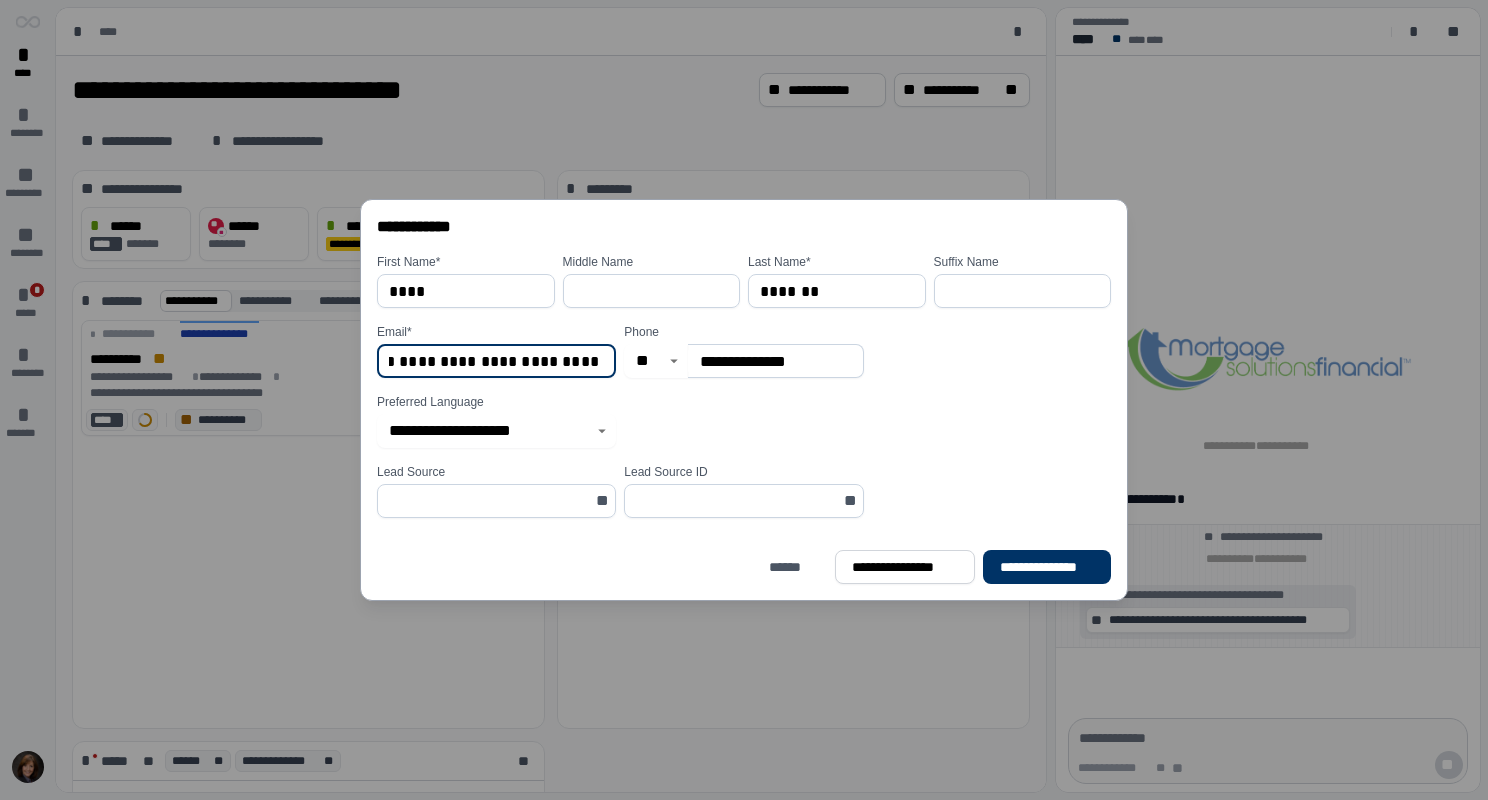 scroll, scrollTop: 0, scrollLeft: 117, axis: horizontal 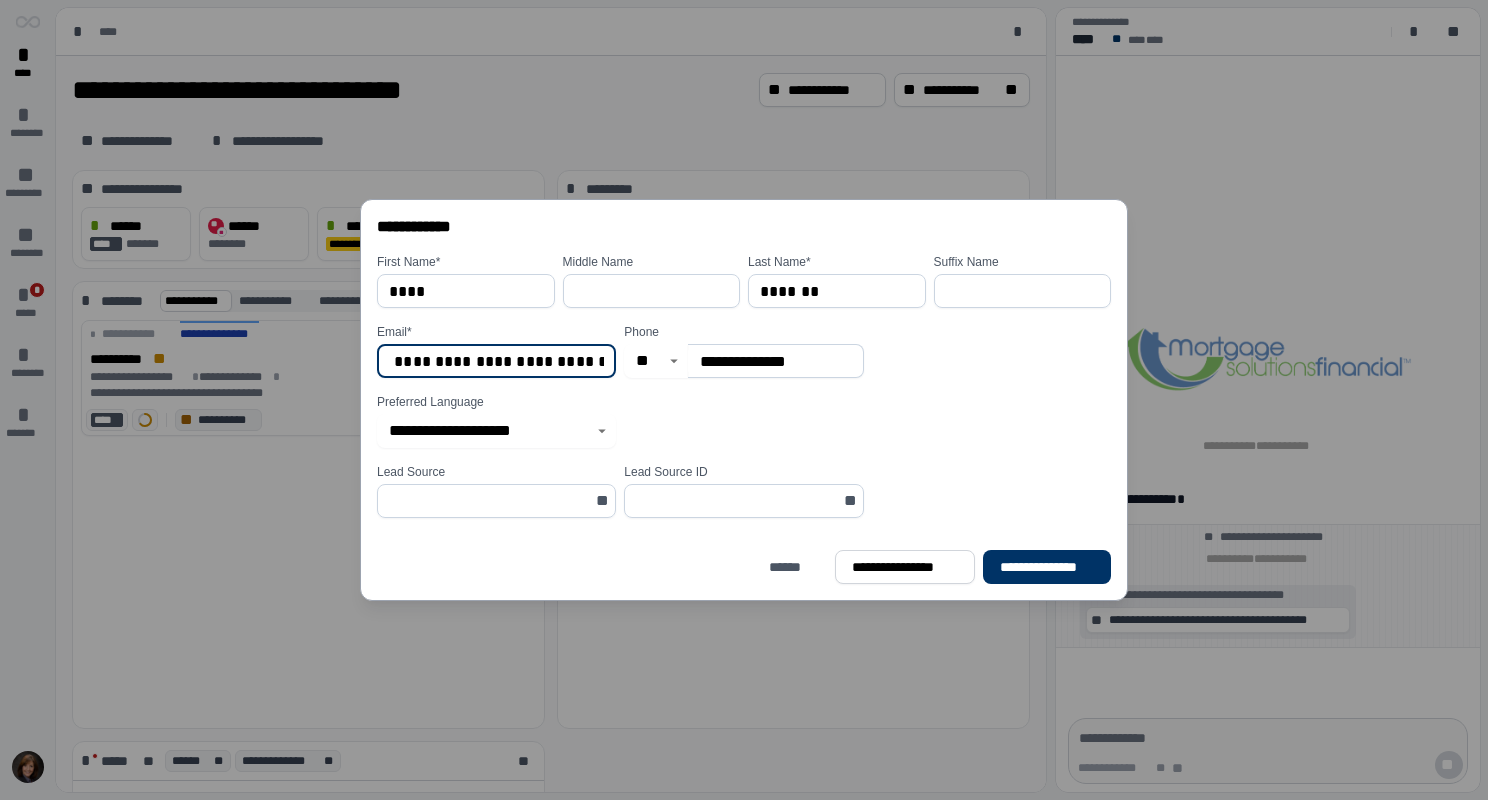 type on "**********" 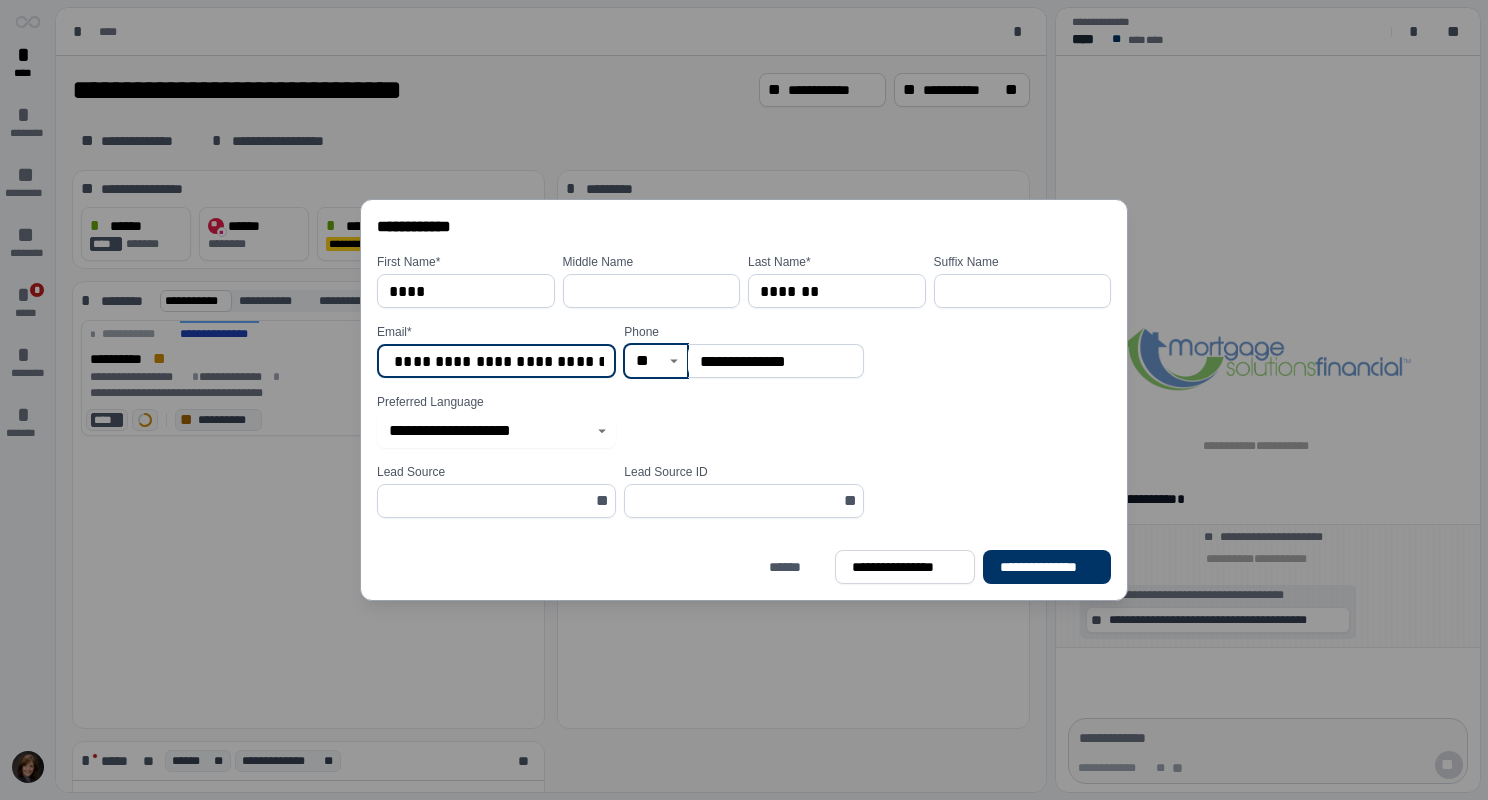scroll, scrollTop: 0, scrollLeft: 0, axis: both 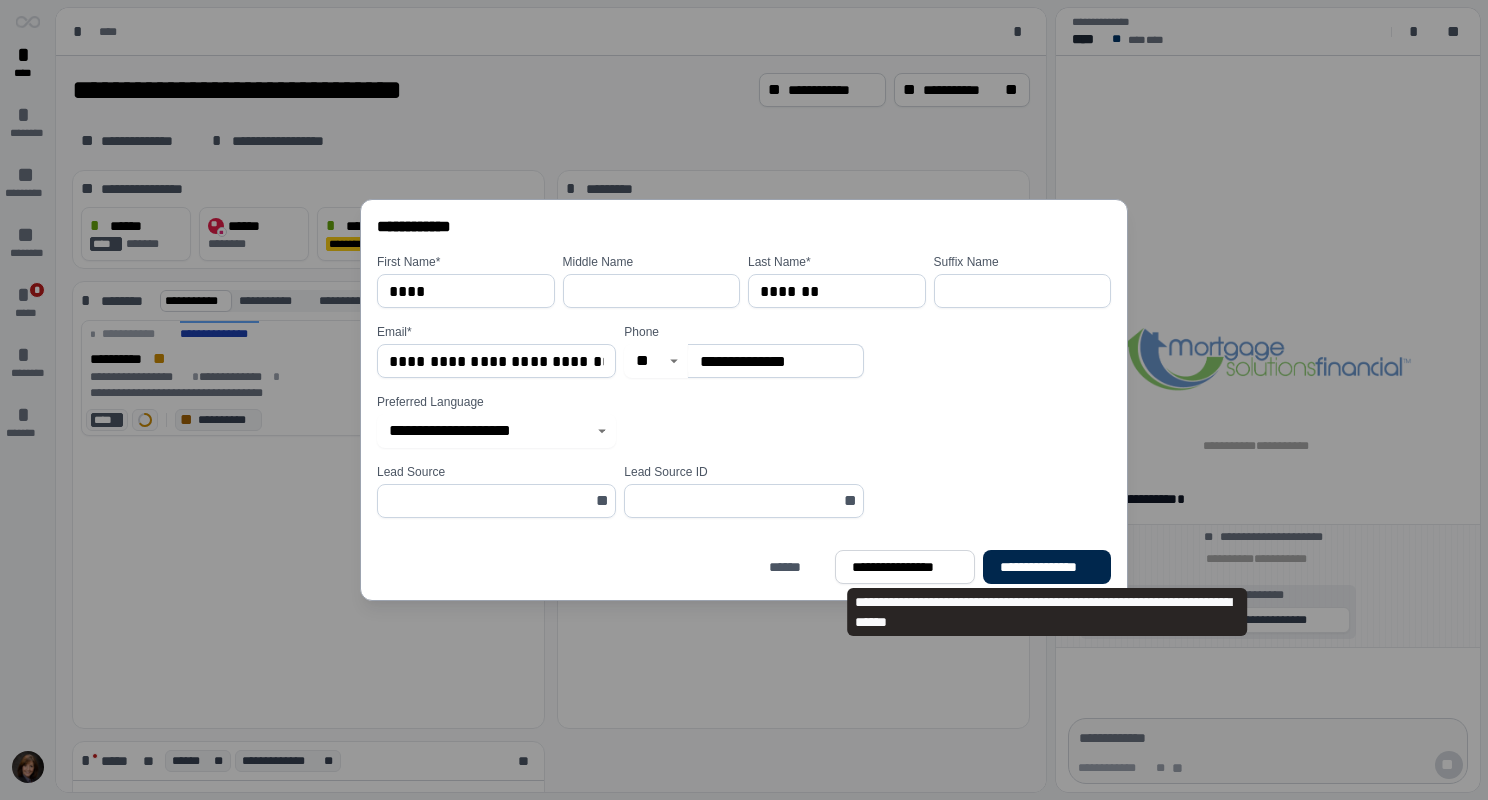click on "**********" at bounding box center (1047, 567) 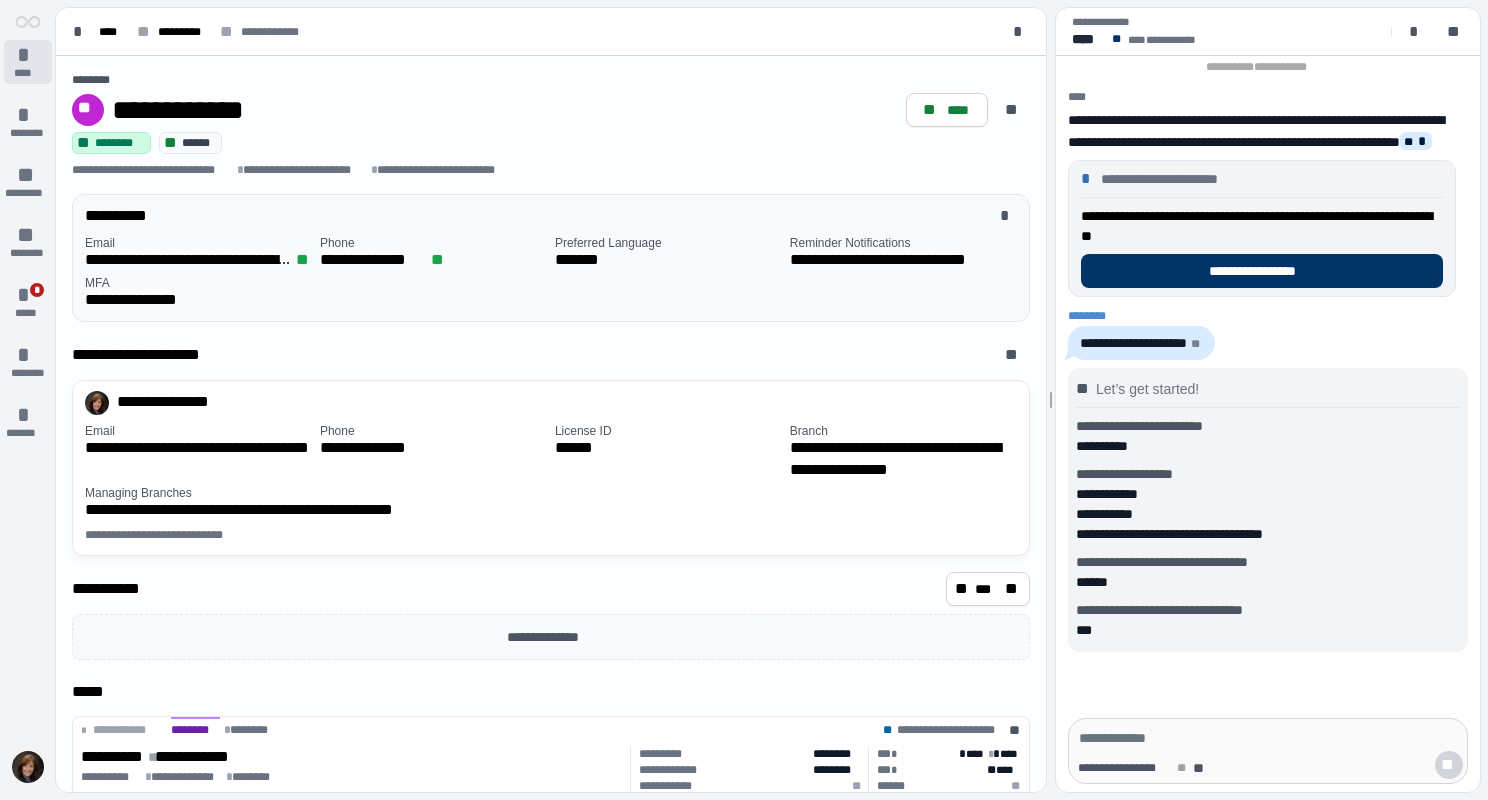 click on "*" at bounding box center (28, 55) 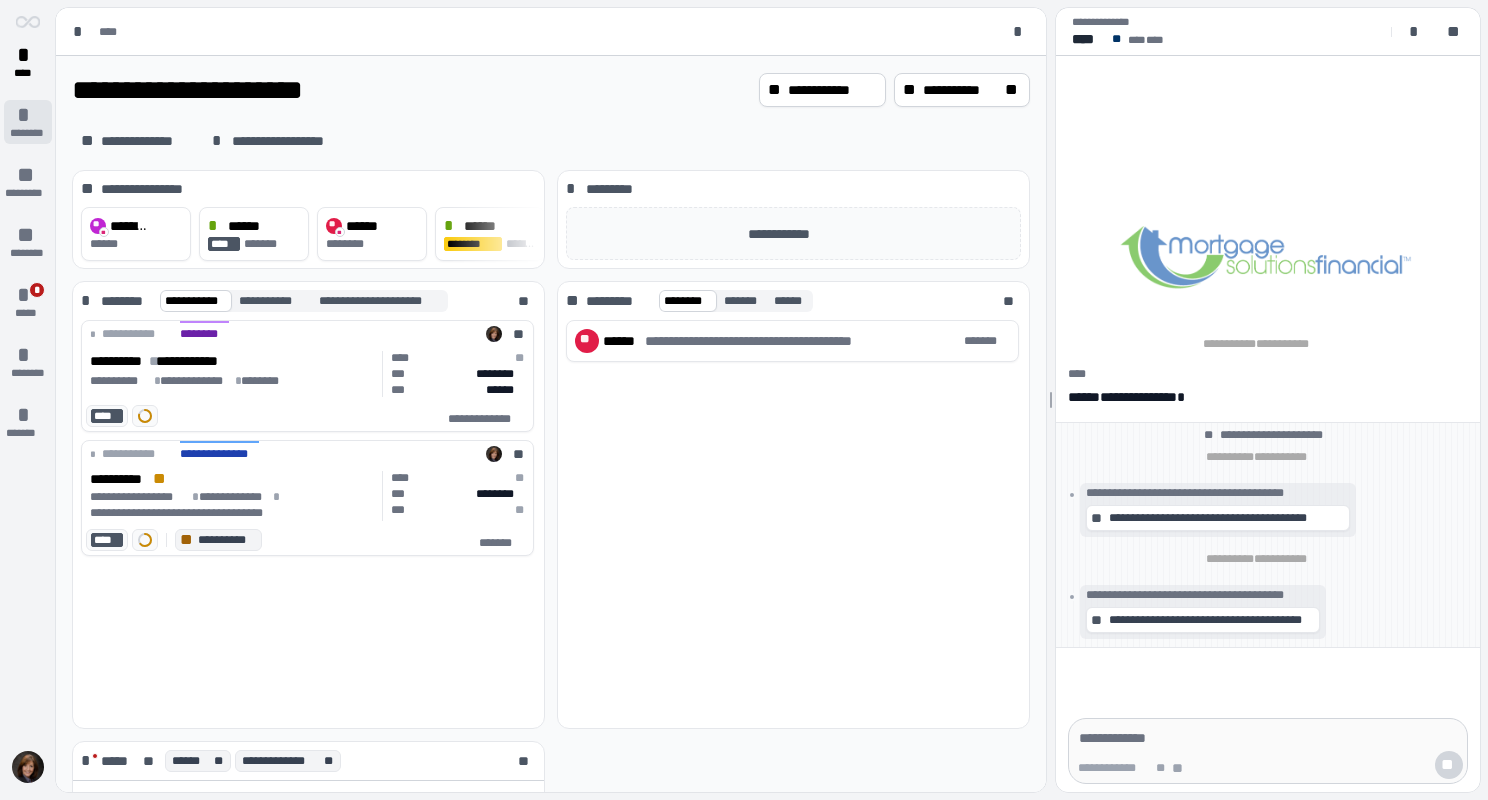 click on "*" at bounding box center (28, 115) 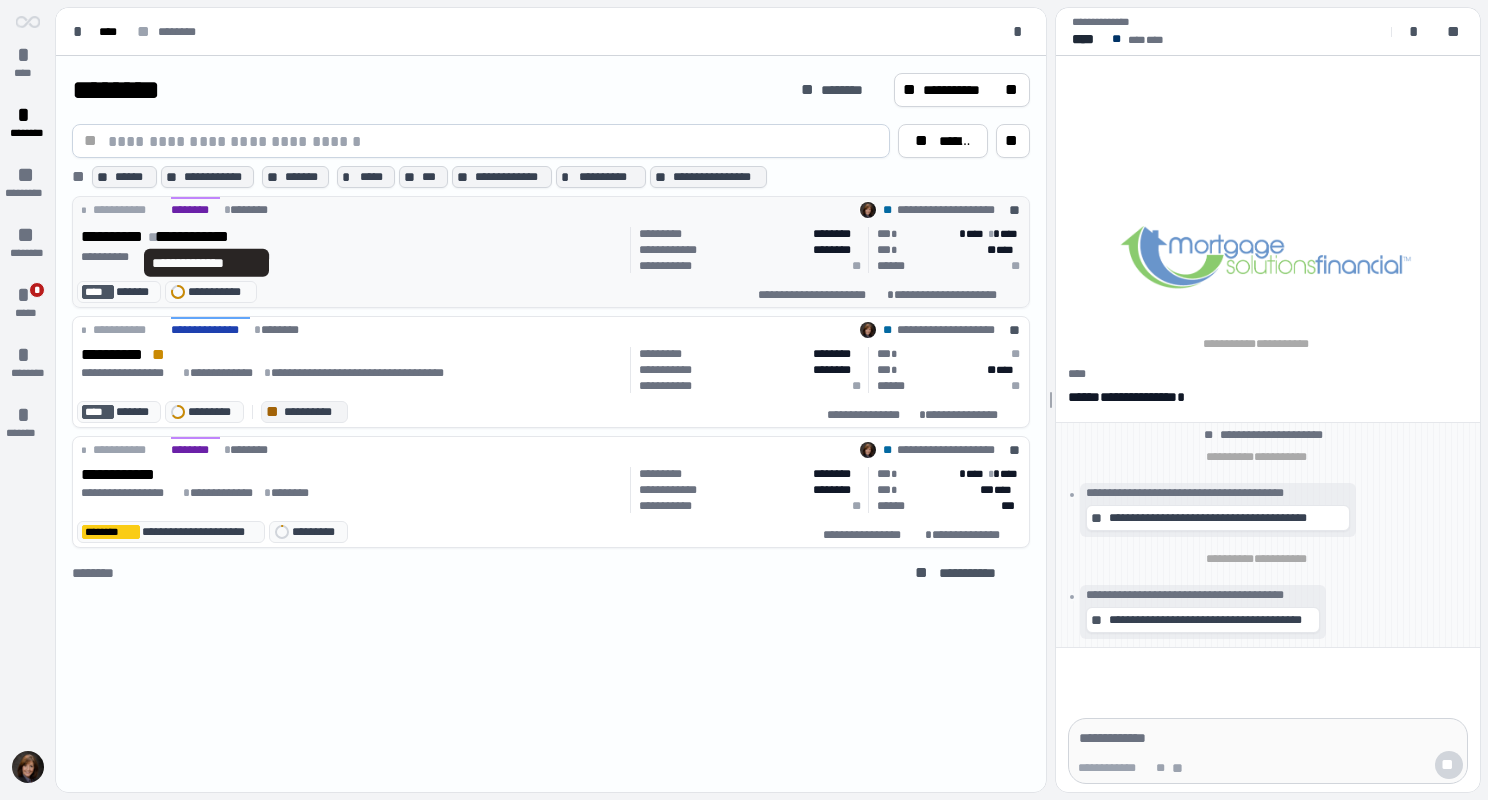 click on "**********" at bounding box center (206, 237) 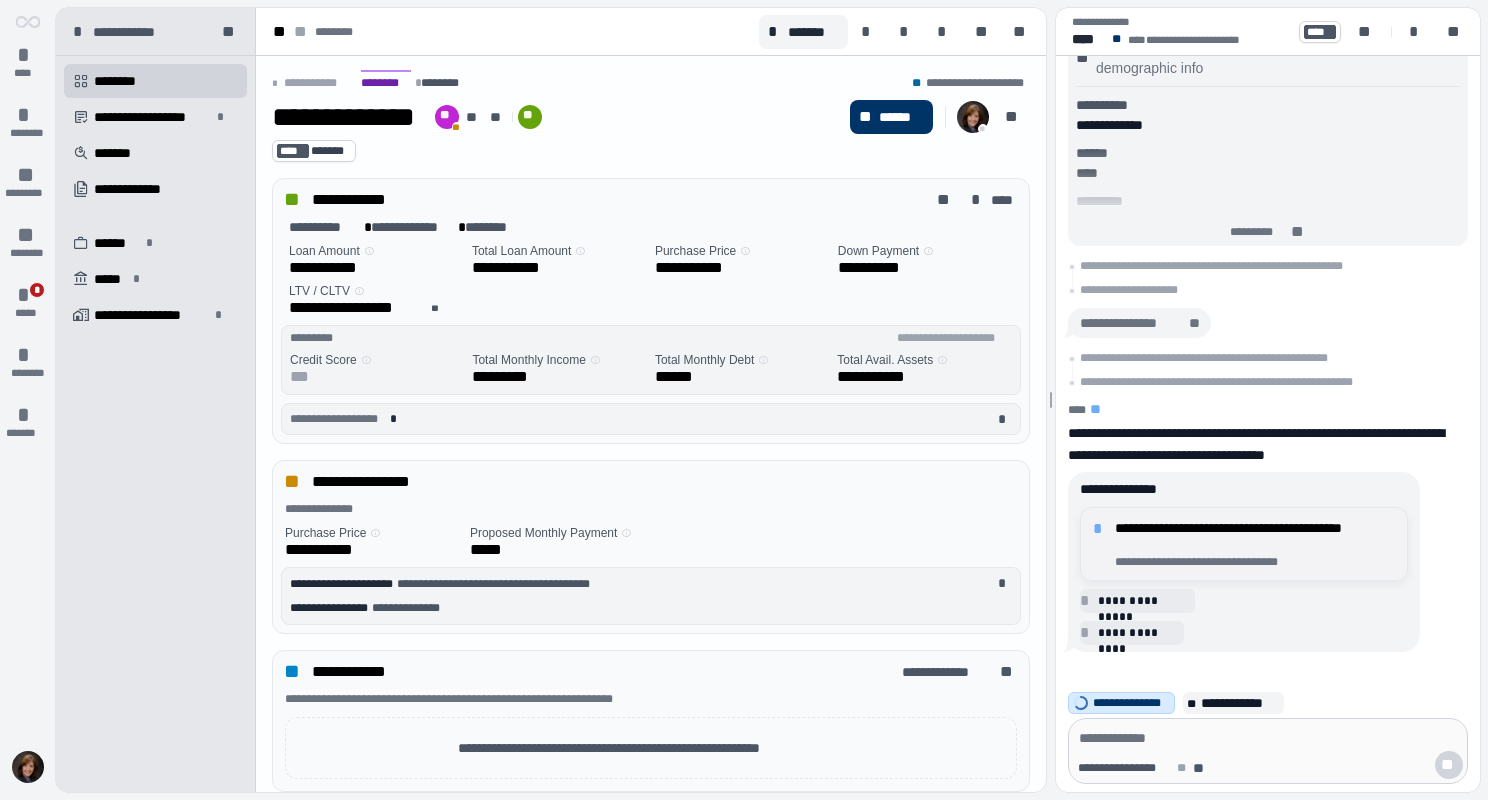 click on "**********" at bounding box center (1255, 536) 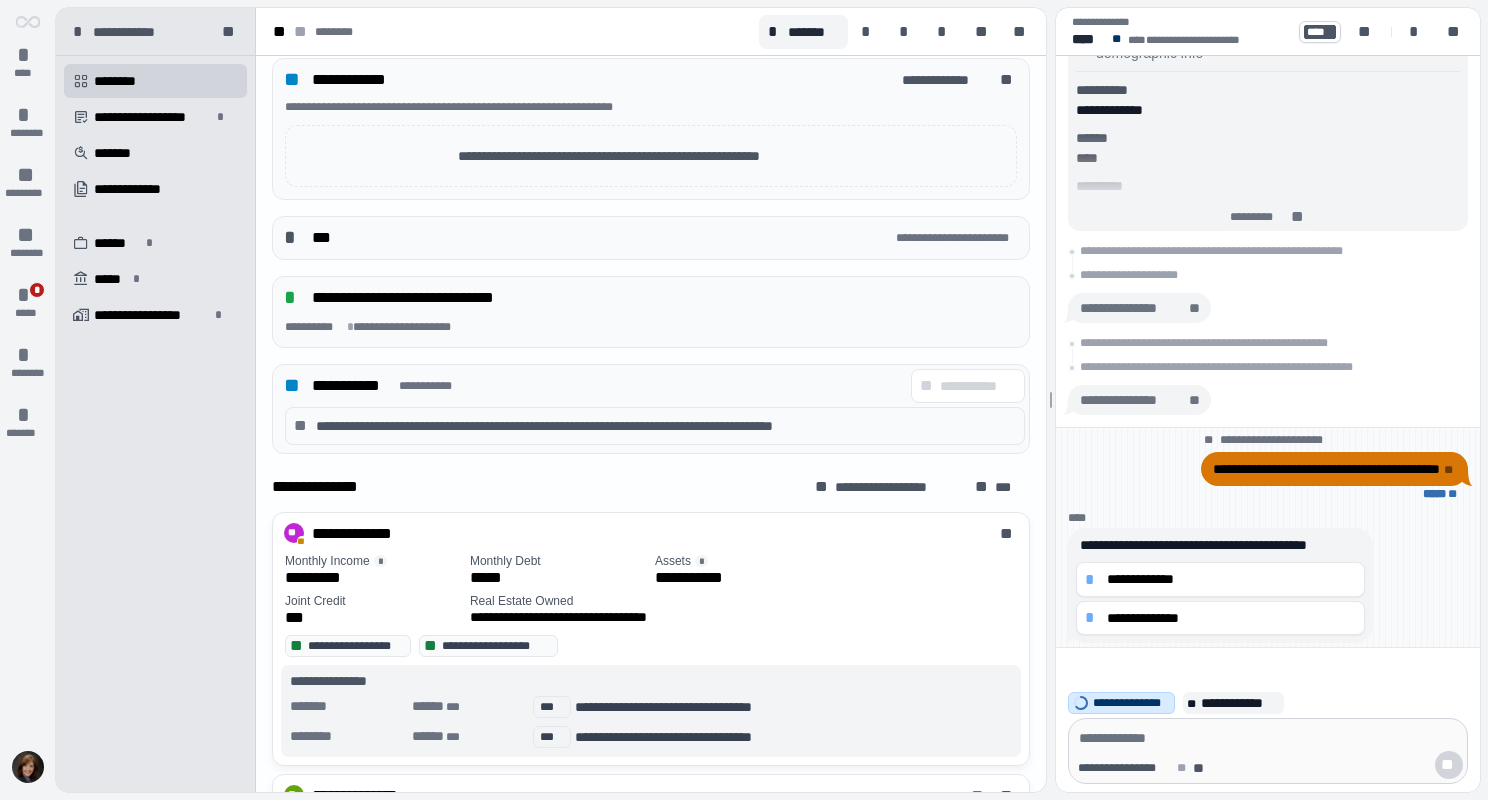 scroll, scrollTop: 575, scrollLeft: 0, axis: vertical 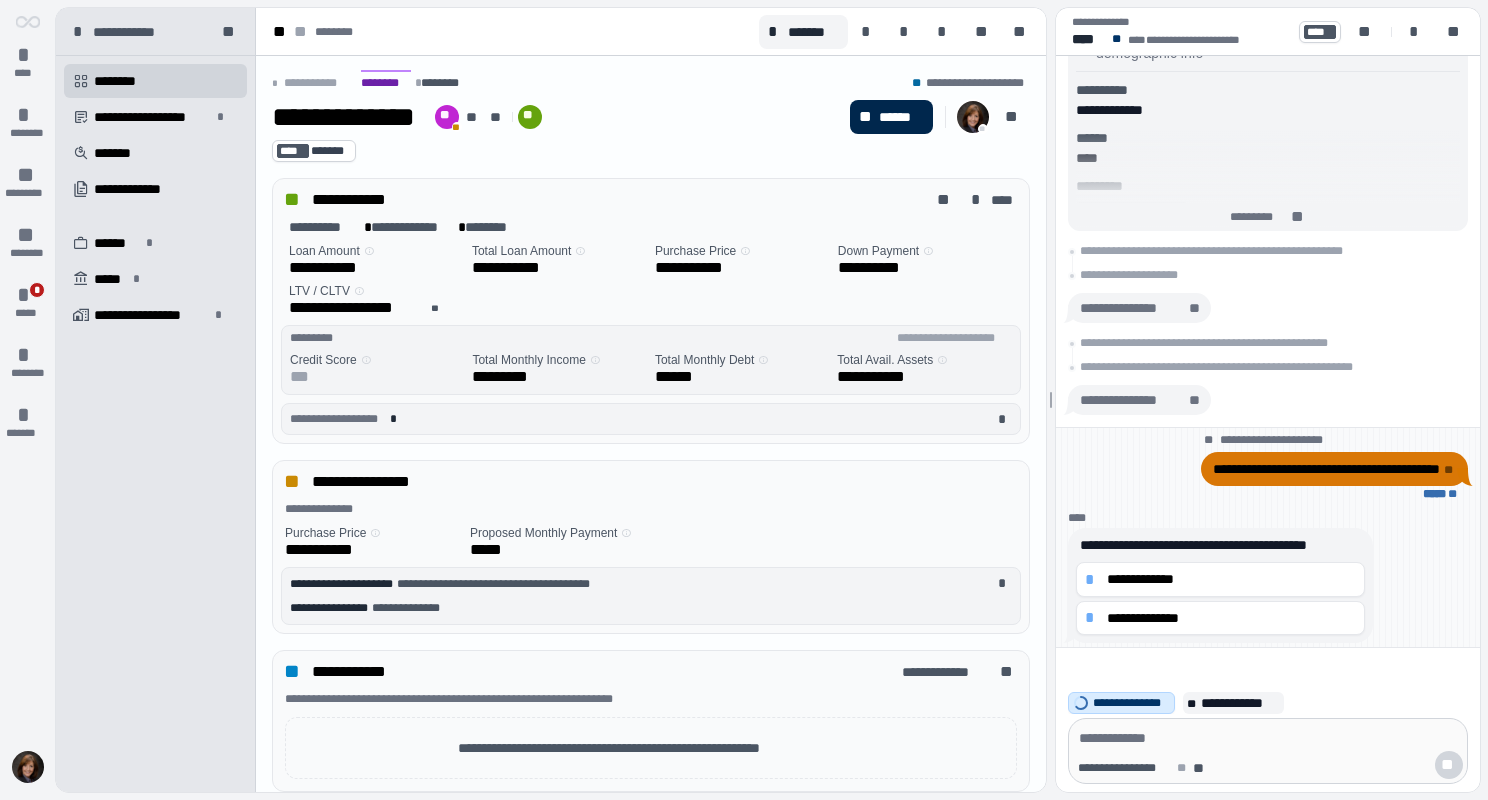 click on "**" at bounding box center [867, 117] 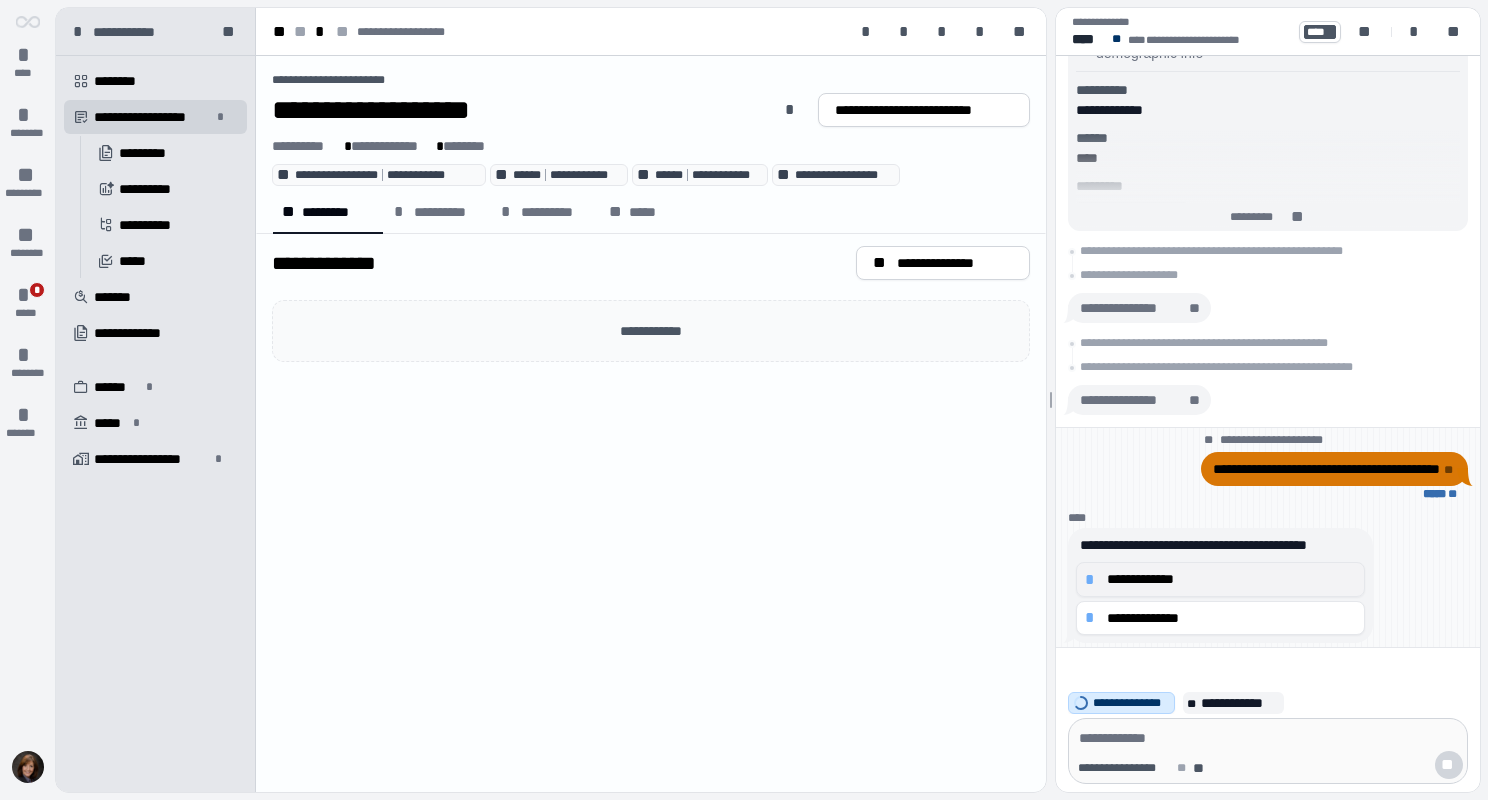 click on "**********" at bounding box center [1231, 579] 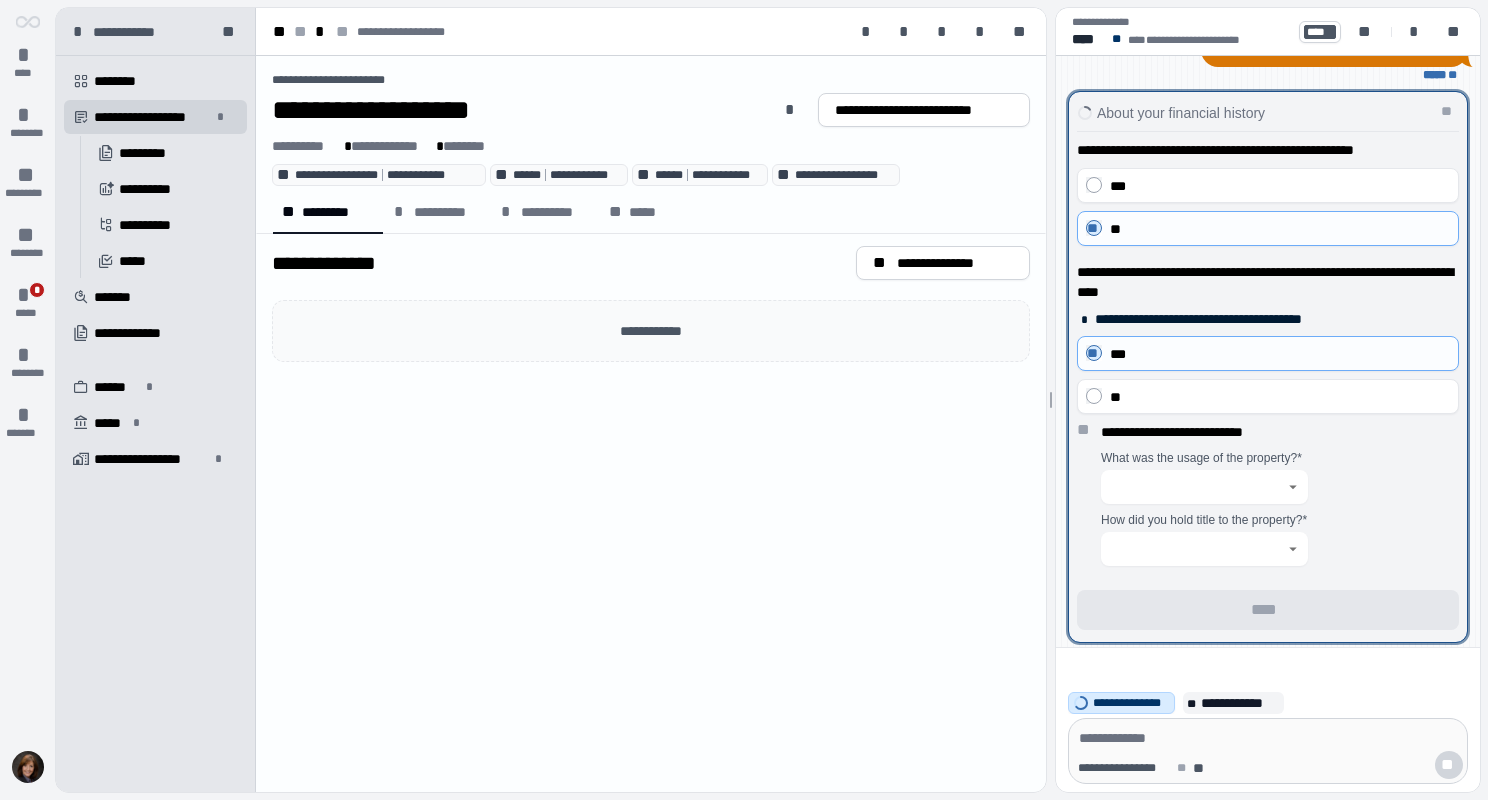 click 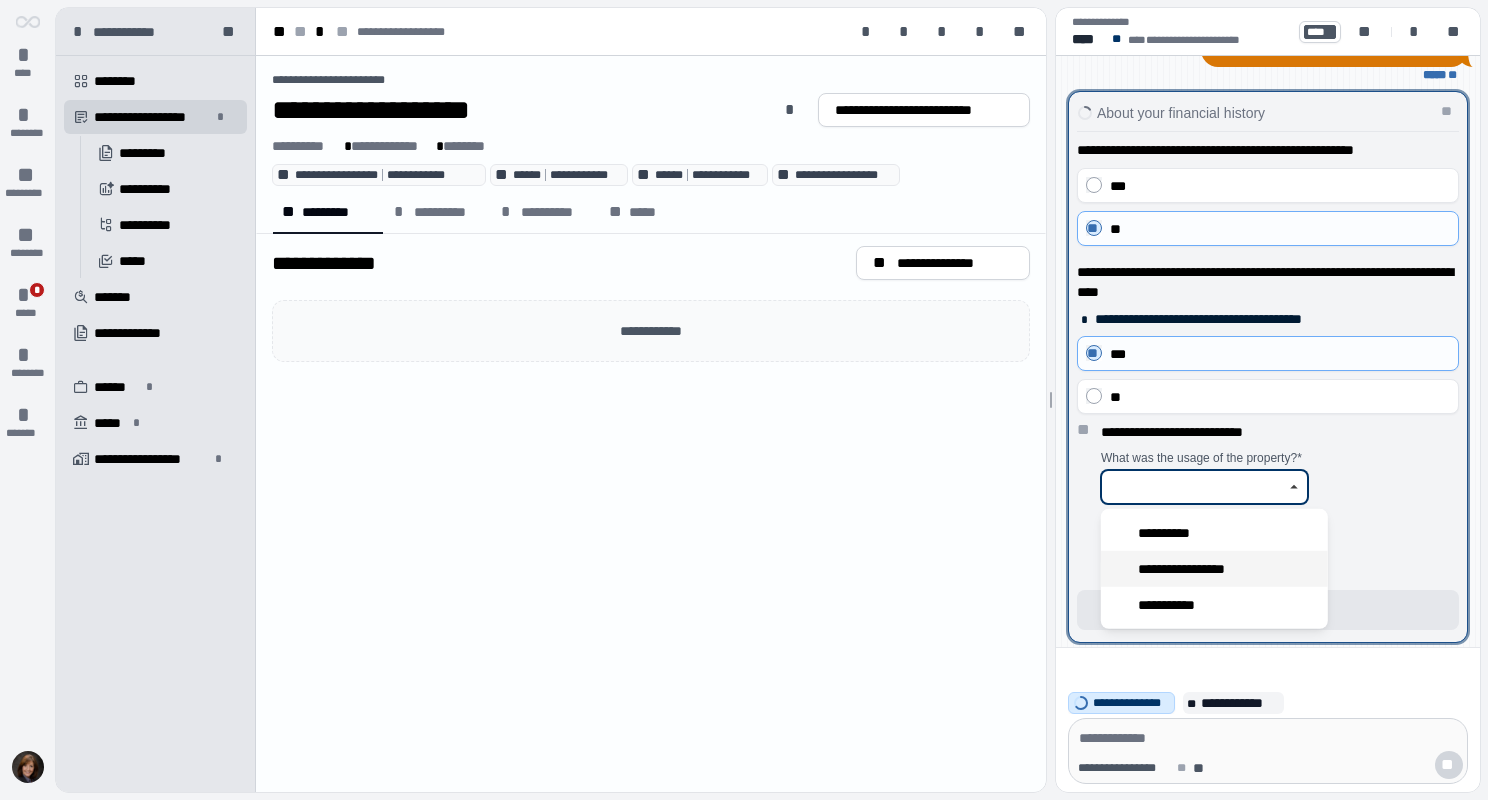 click on "**********" at bounding box center [1194, 569] 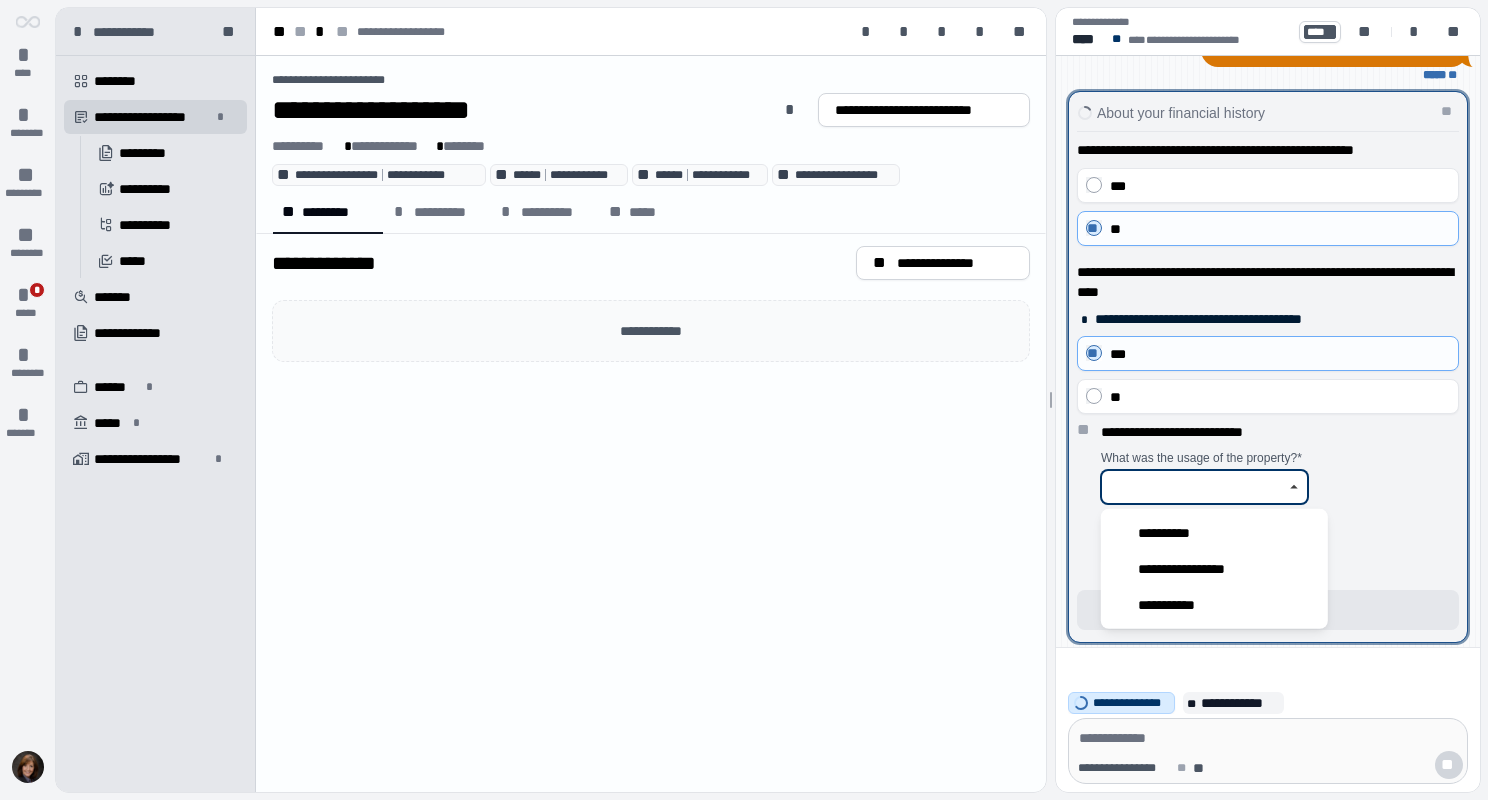 type on "**********" 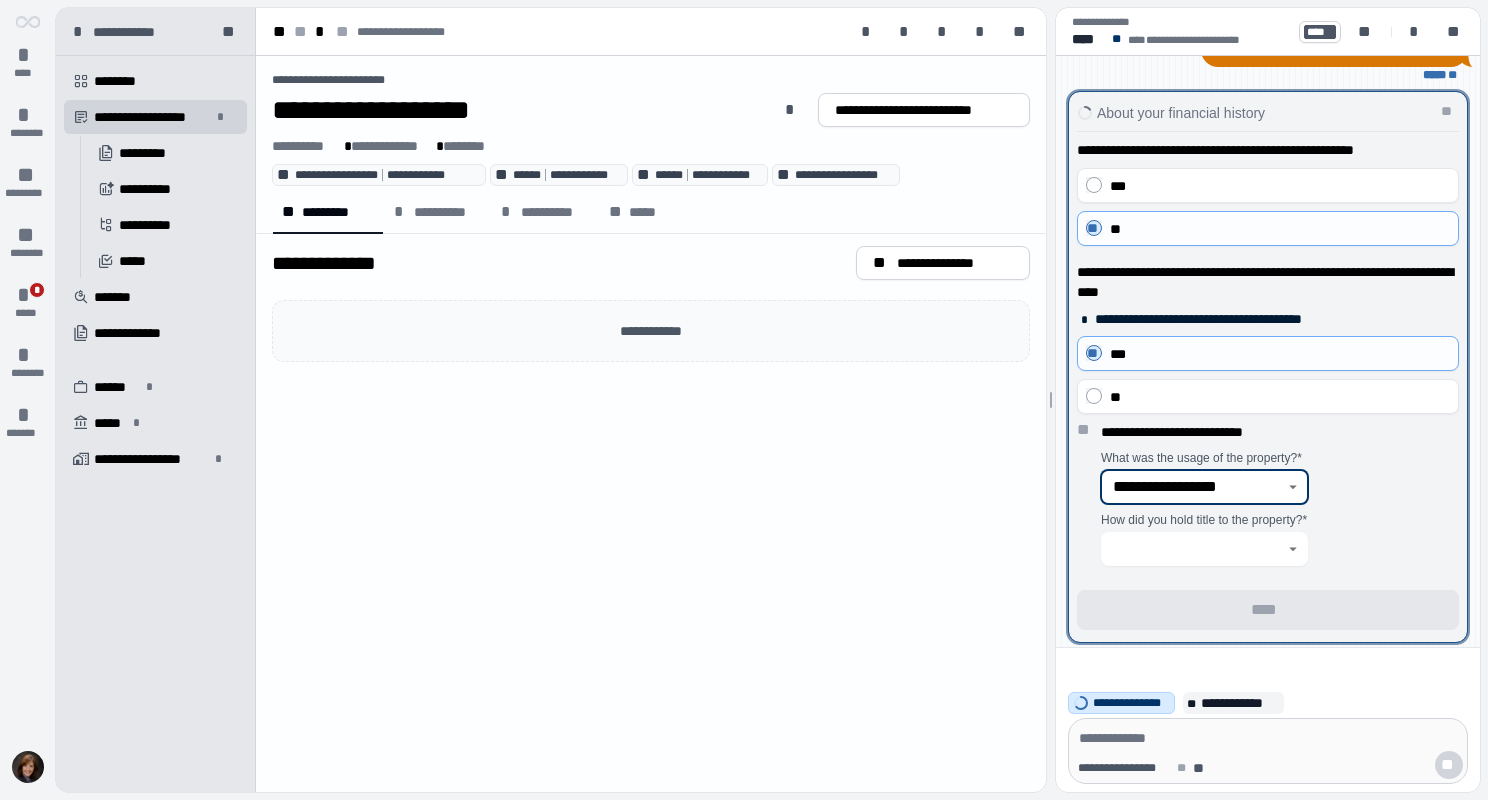 click 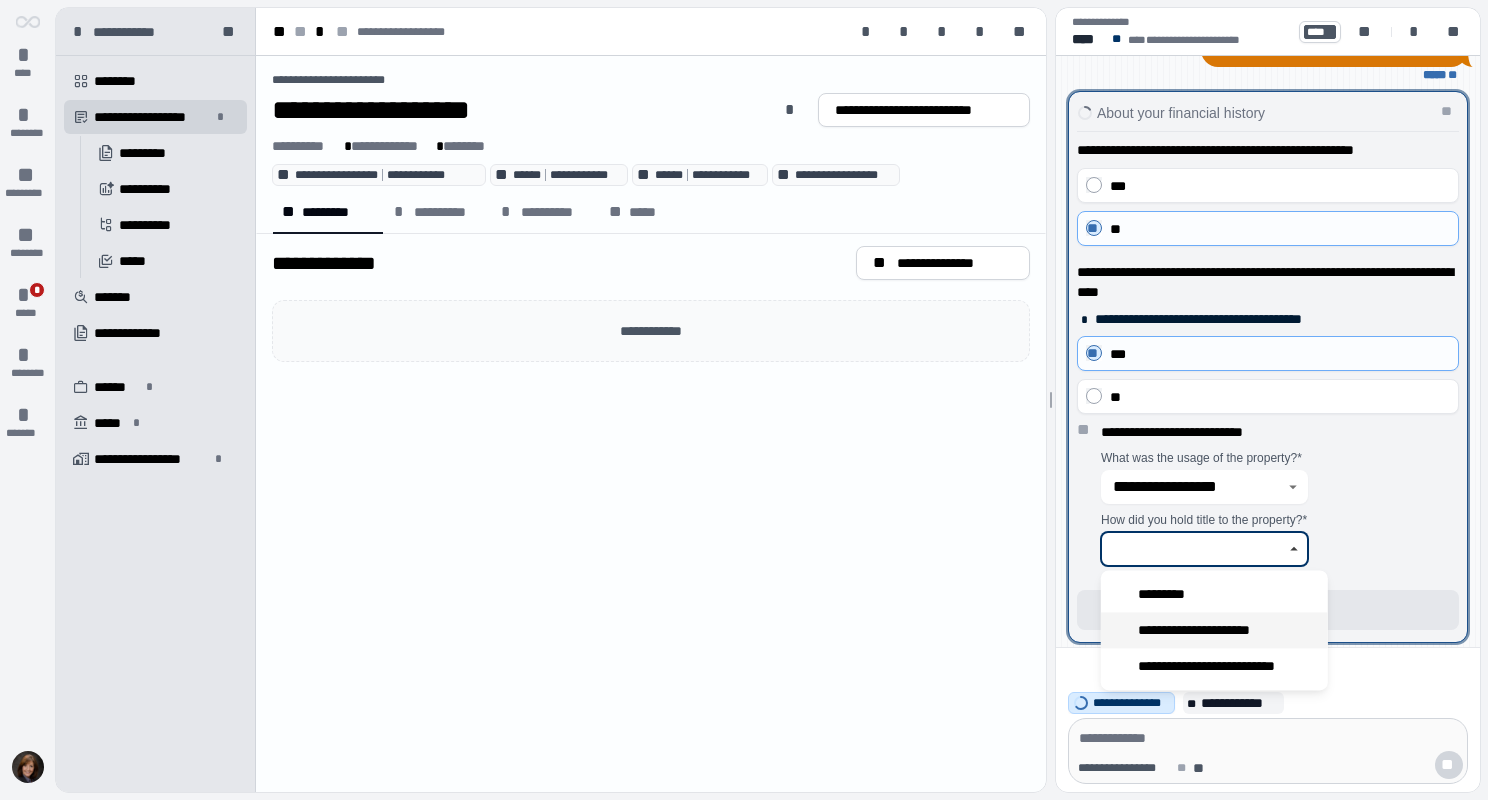 click on "**********" at bounding box center [1208, 630] 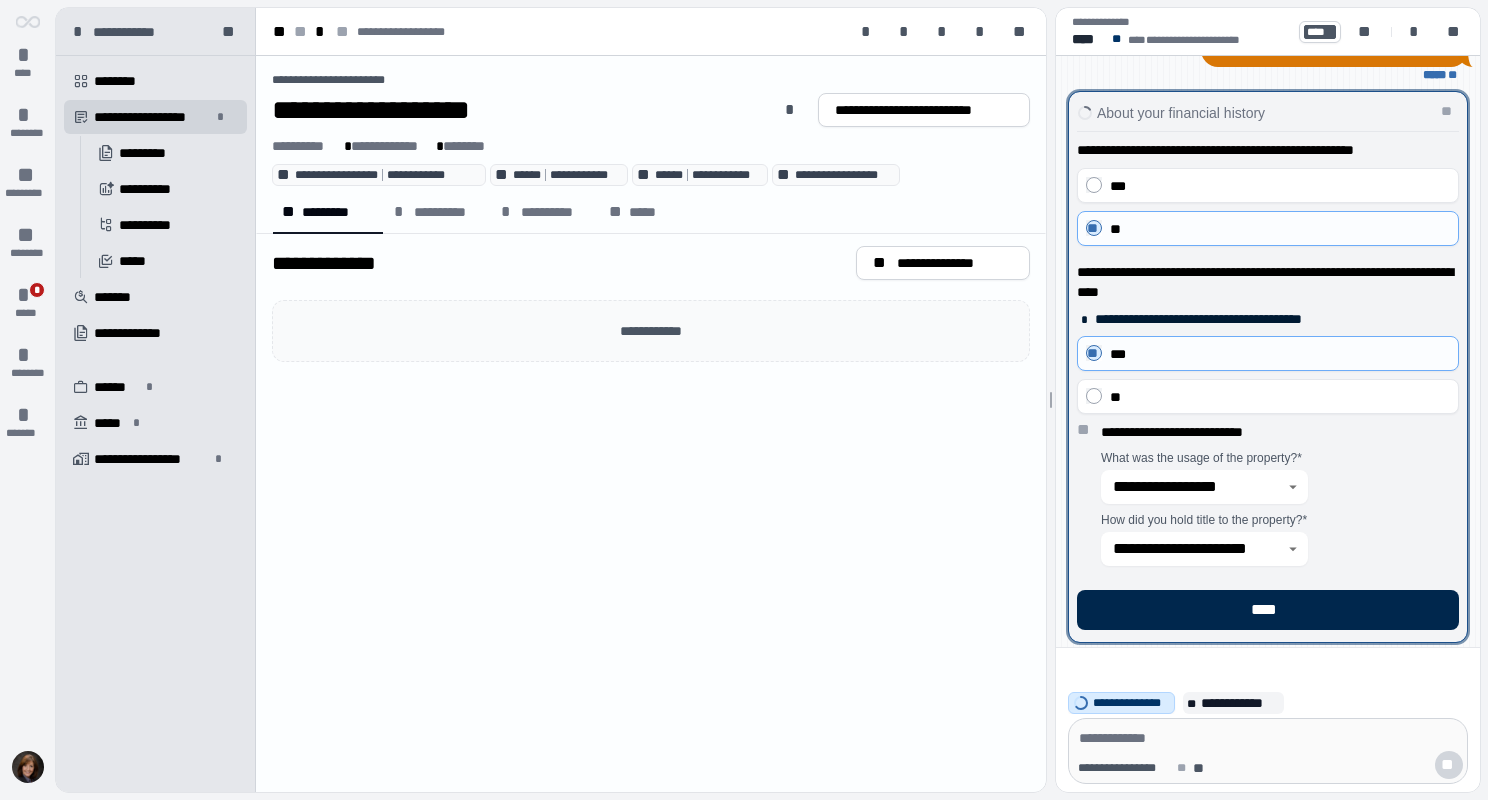 drag, startPoint x: 1231, startPoint y: 613, endPoint x: 1270, endPoint y: 611, distance: 39.051247 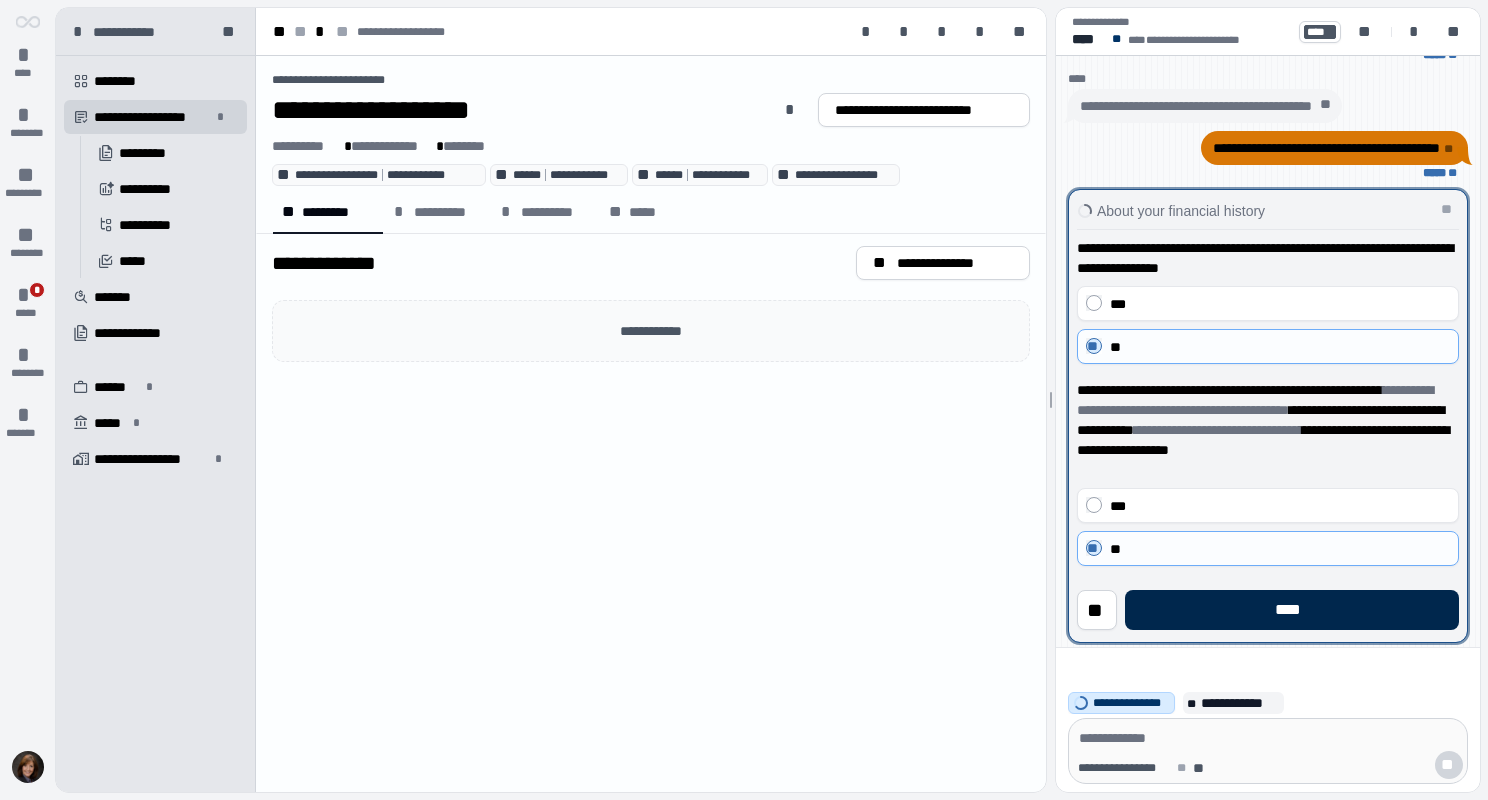 click on "****" at bounding box center (1292, 610) 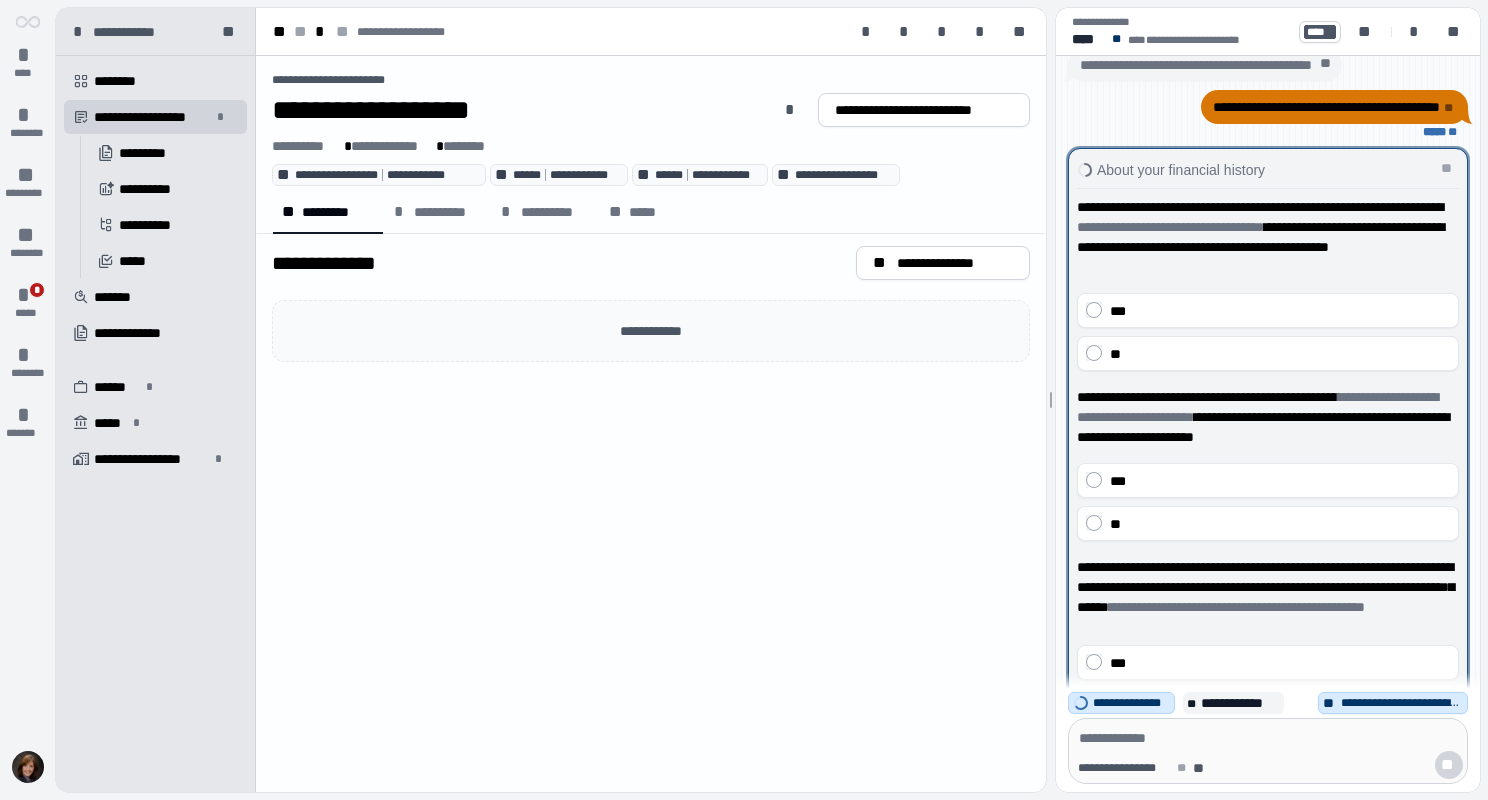 scroll, scrollTop: 137, scrollLeft: 0, axis: vertical 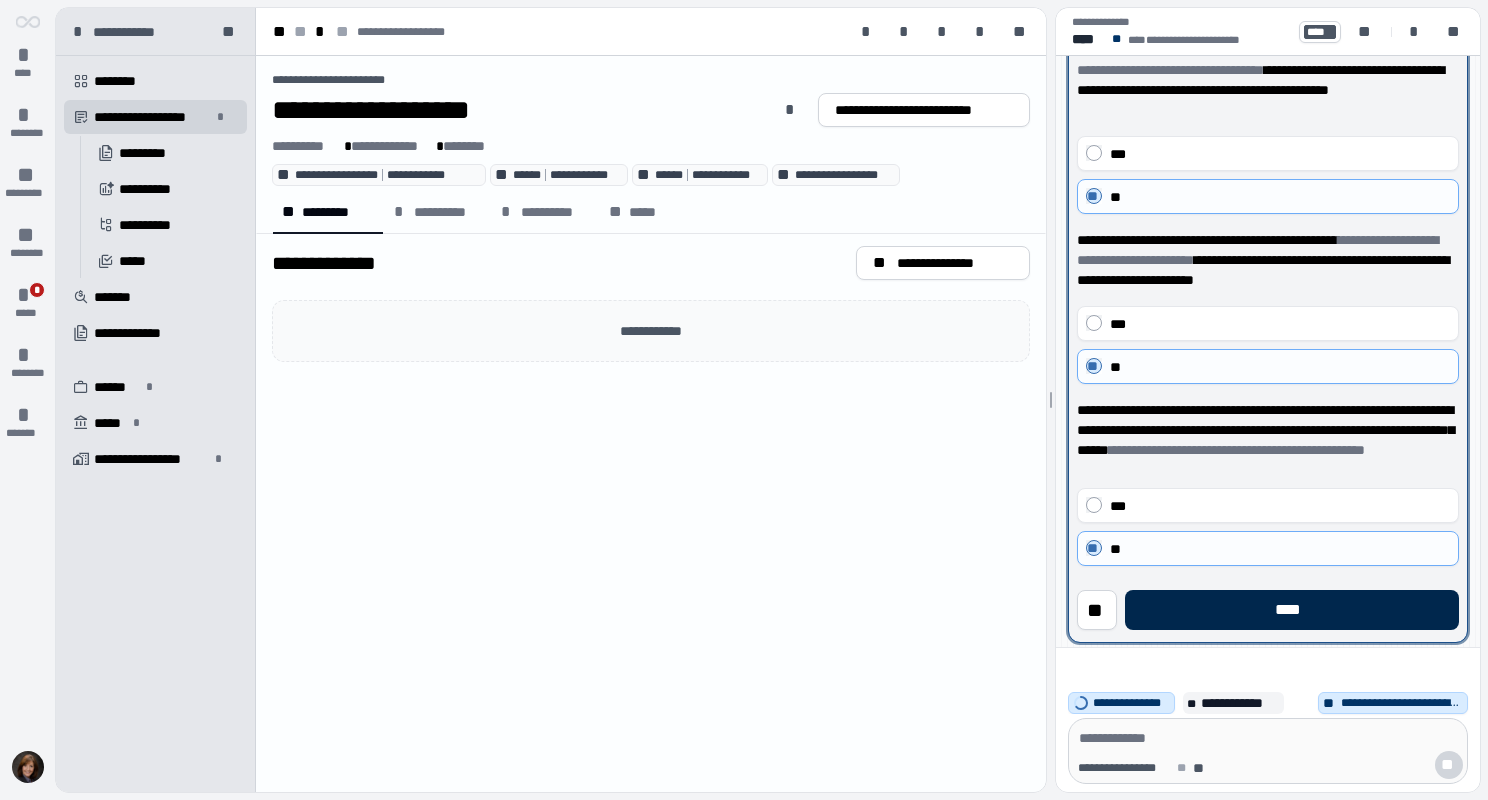 click on "****" at bounding box center [1292, 610] 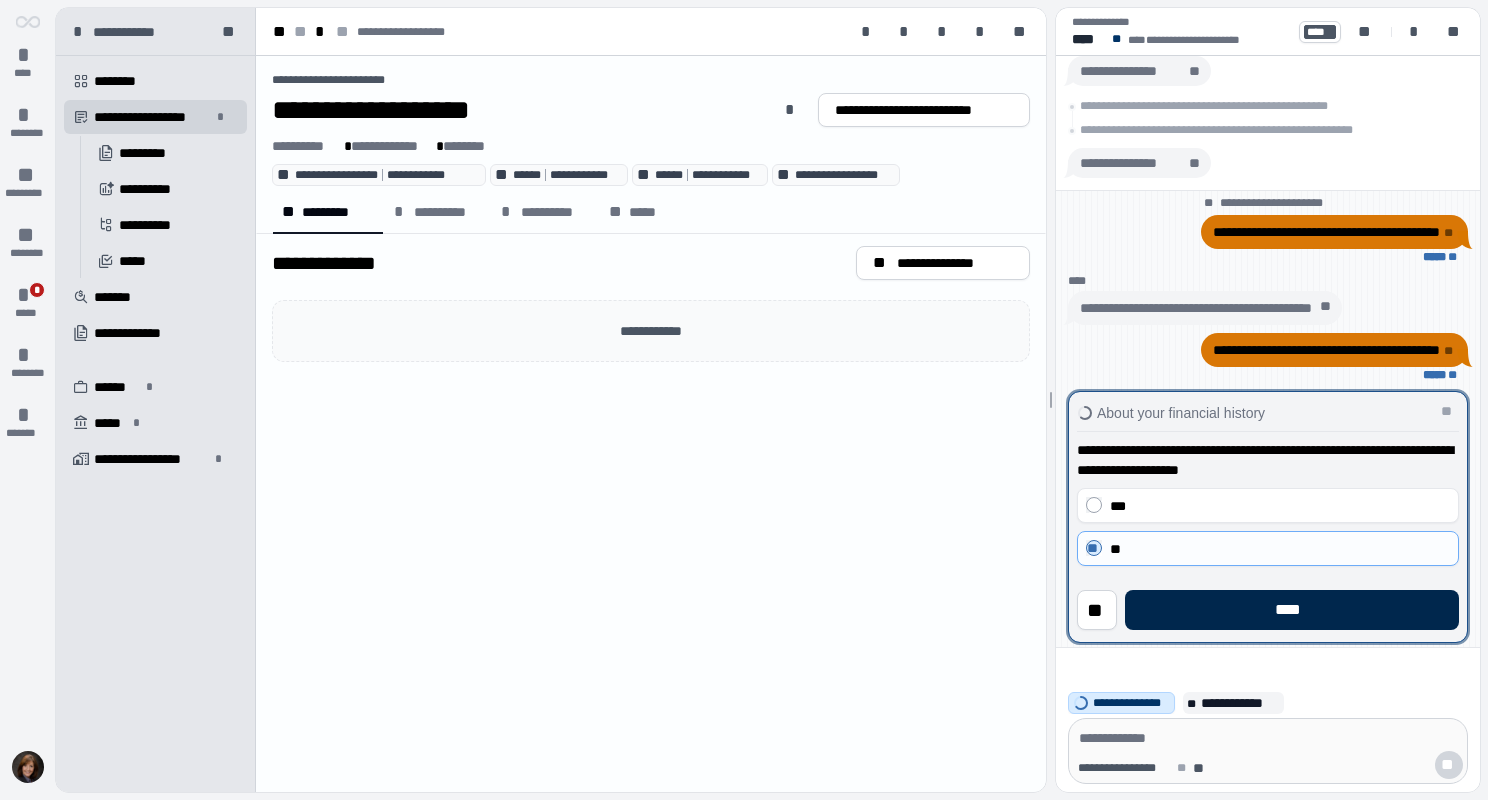 click on "****" at bounding box center [1292, 610] 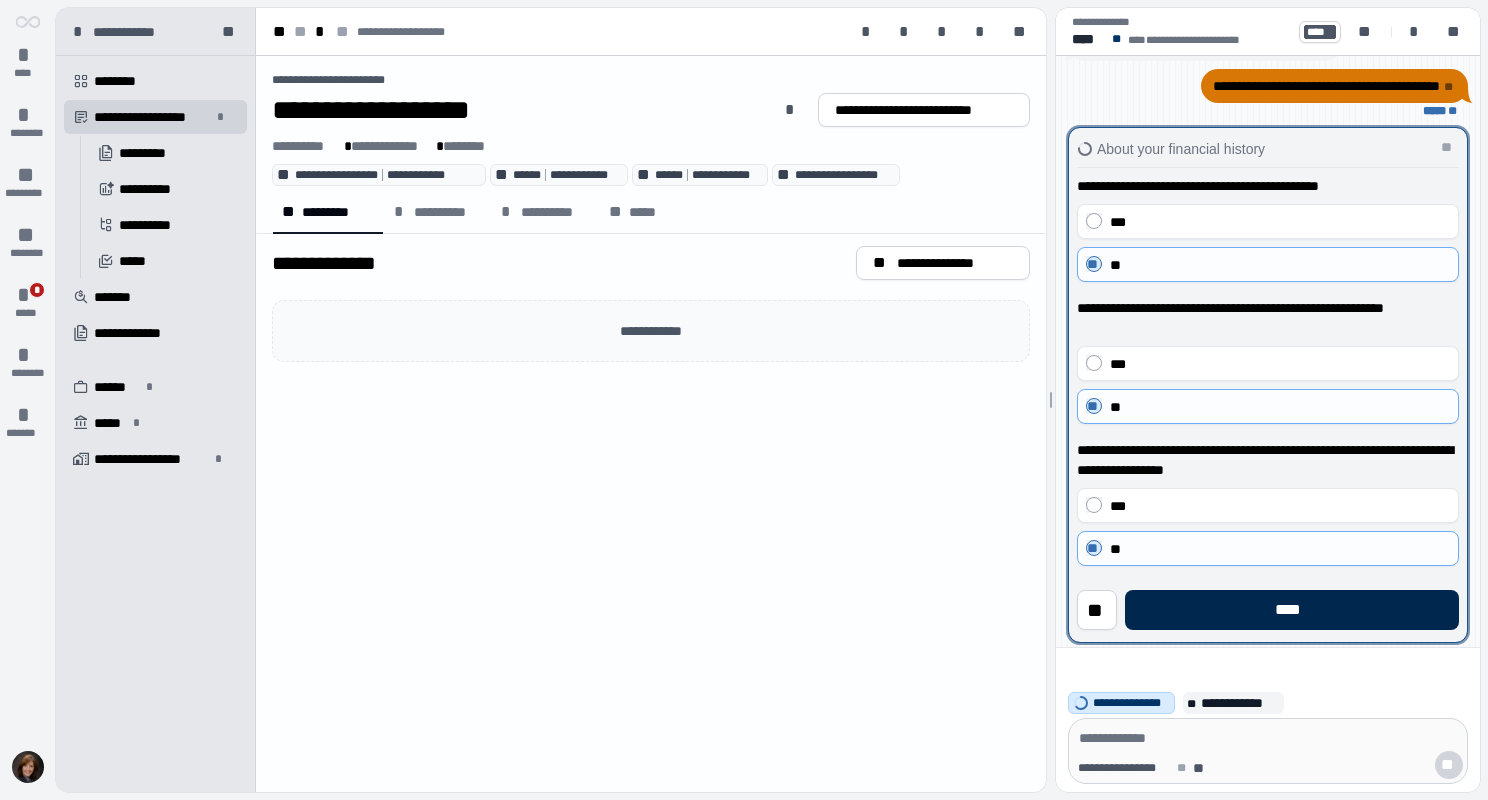 click on "****" at bounding box center (1292, 610) 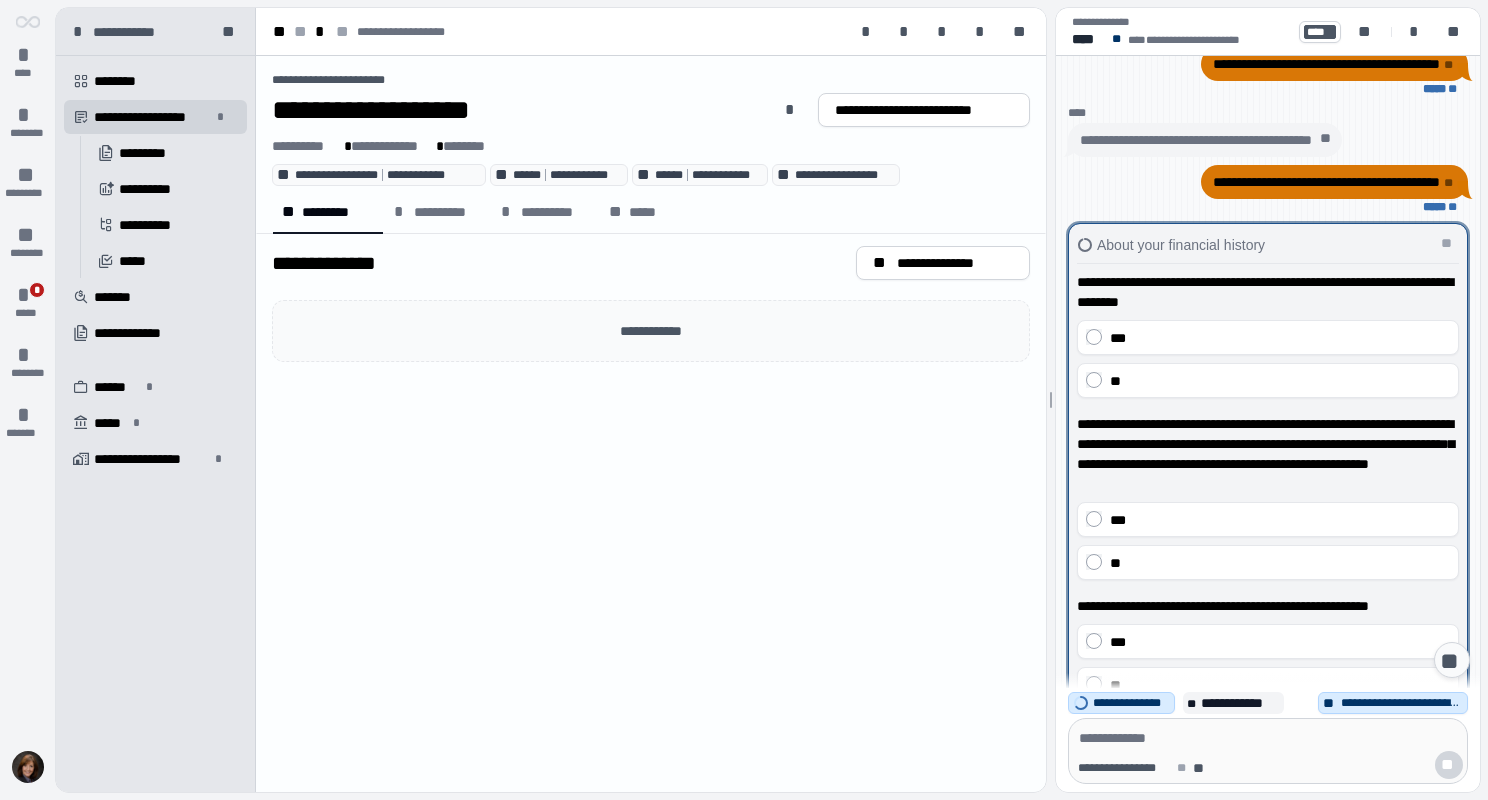 scroll, scrollTop: 304, scrollLeft: 0, axis: vertical 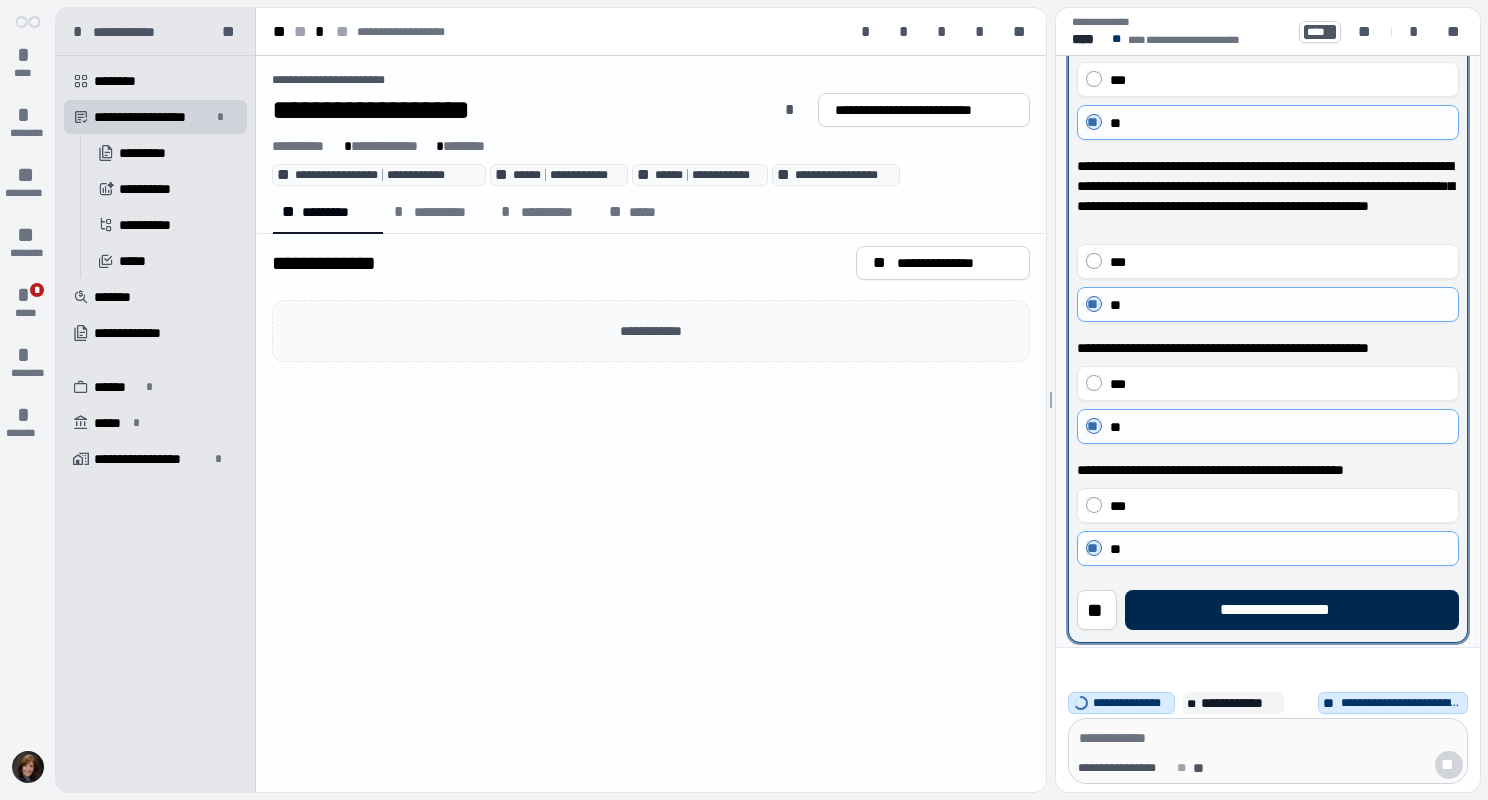 click on "**********" at bounding box center (1291, 610) 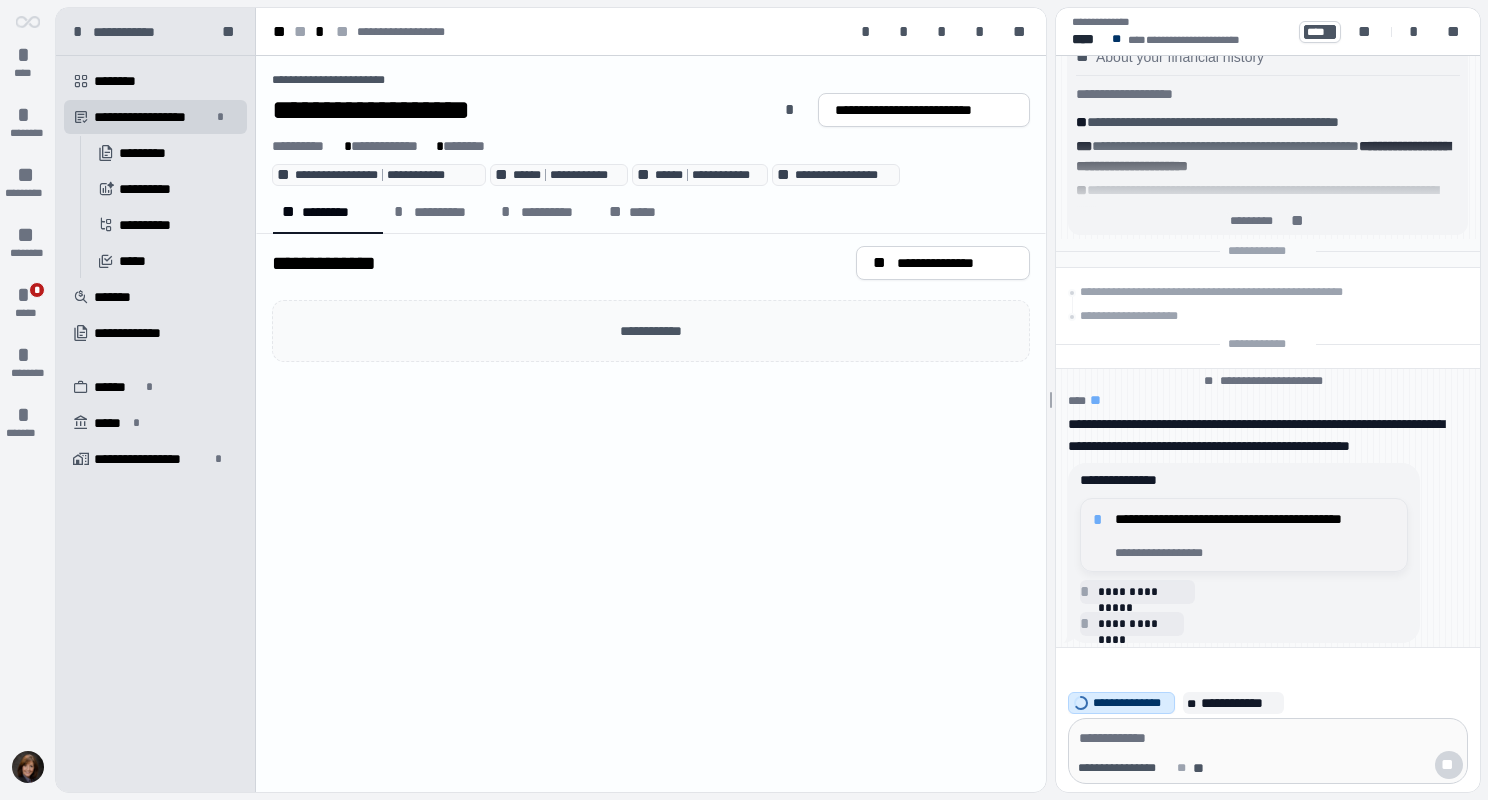 click on "**********" at bounding box center (1255, 553) 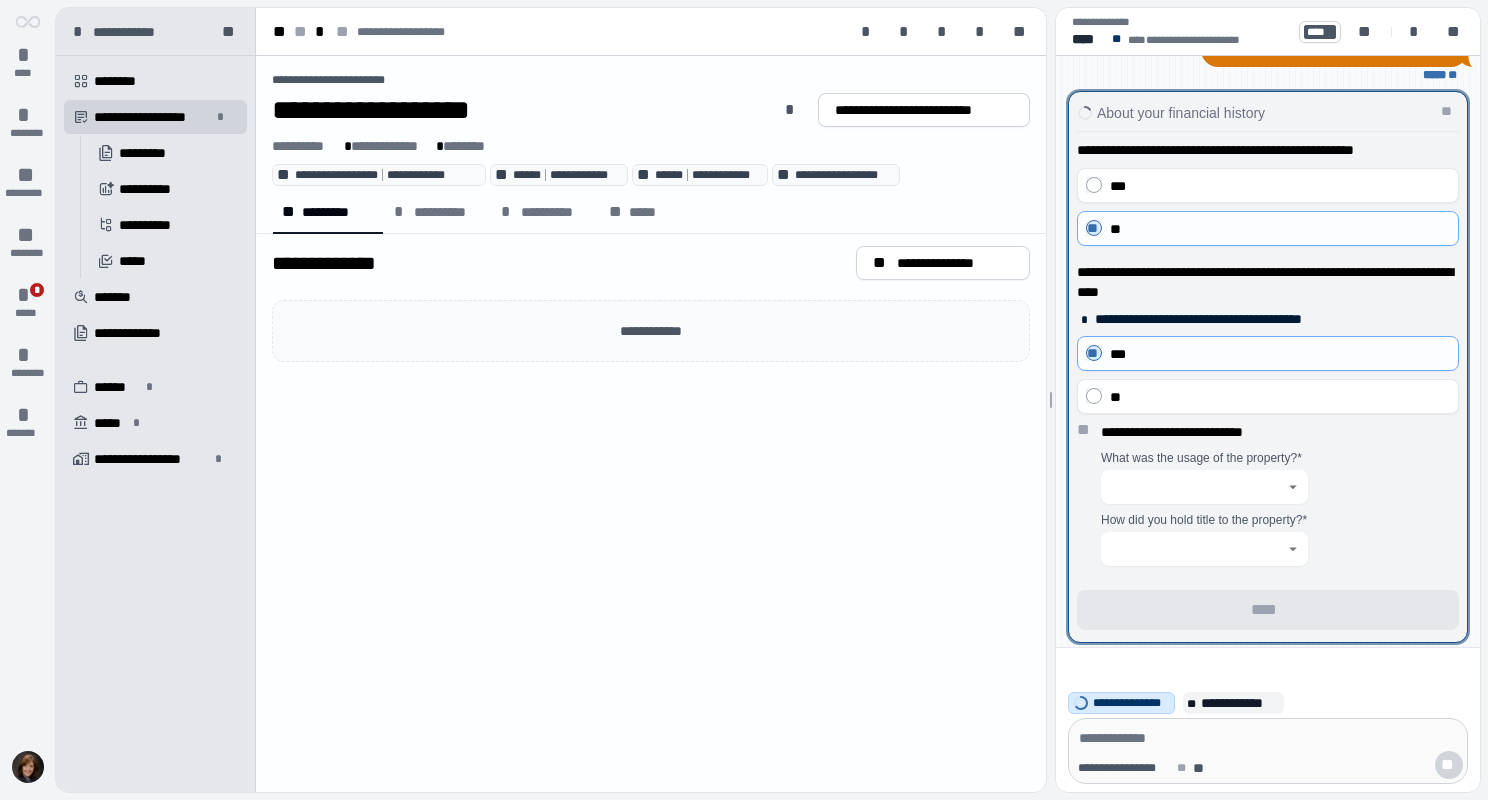click 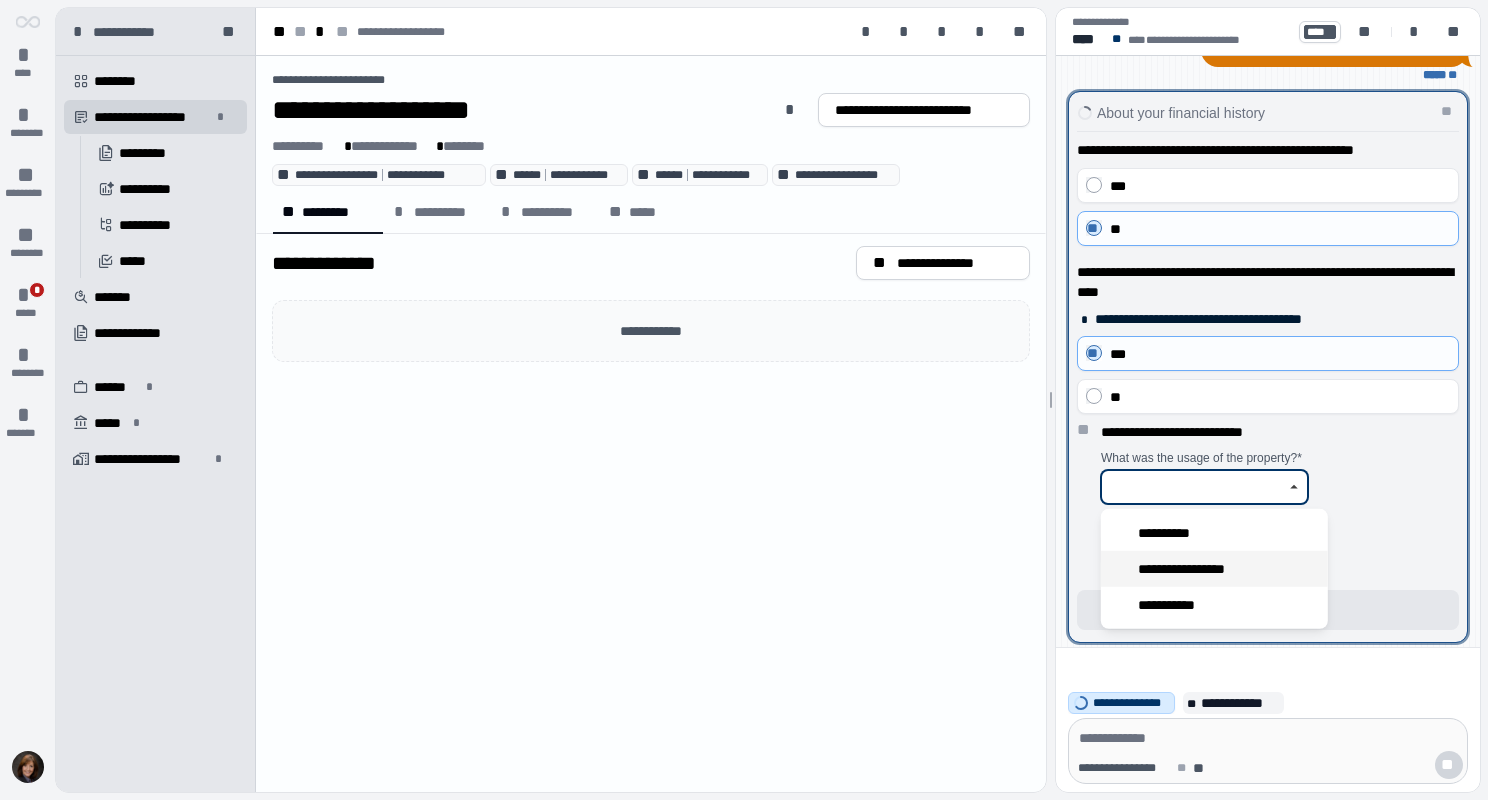 click on "**********" at bounding box center (1194, 569) 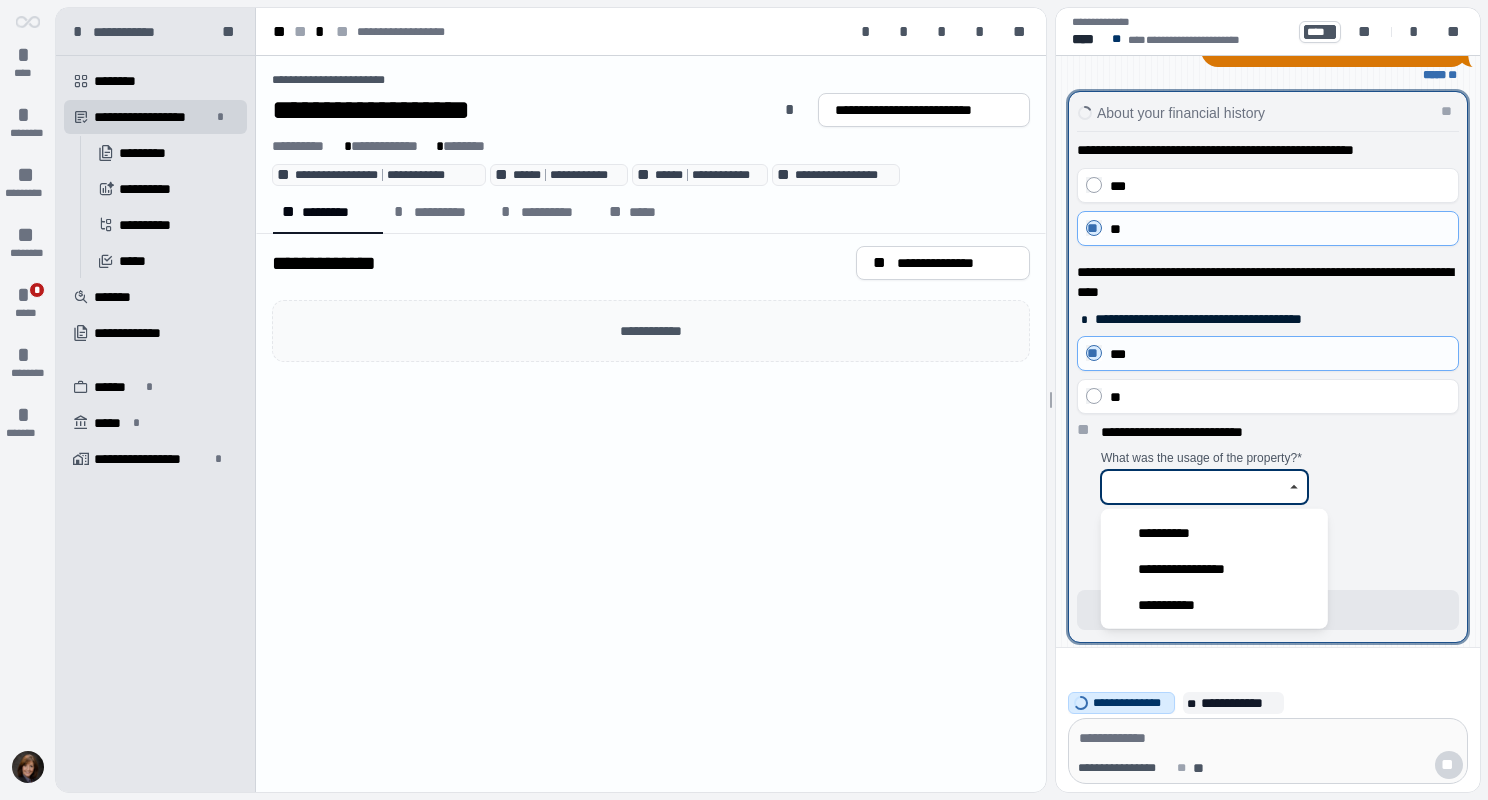 type on "**********" 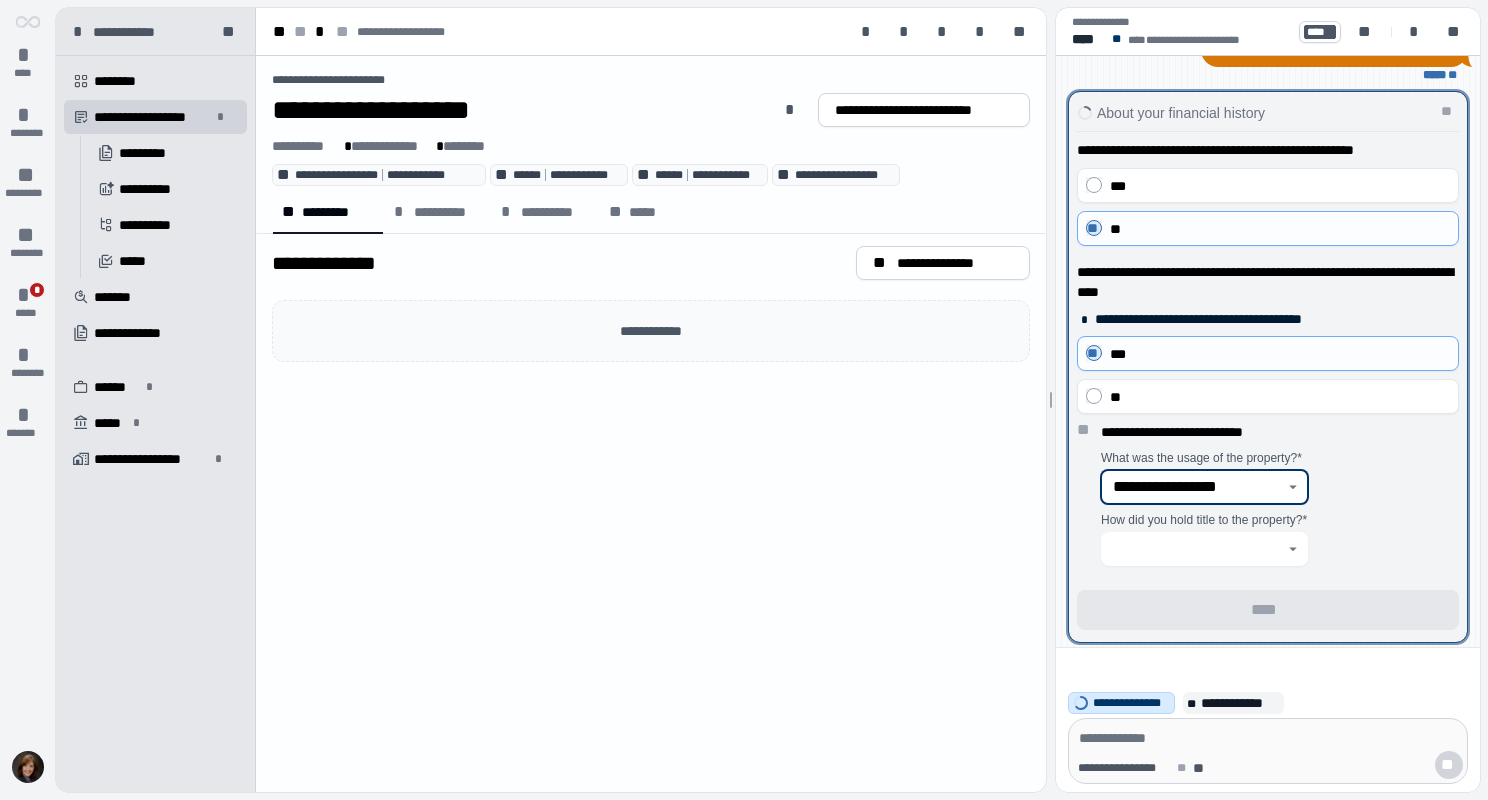 click 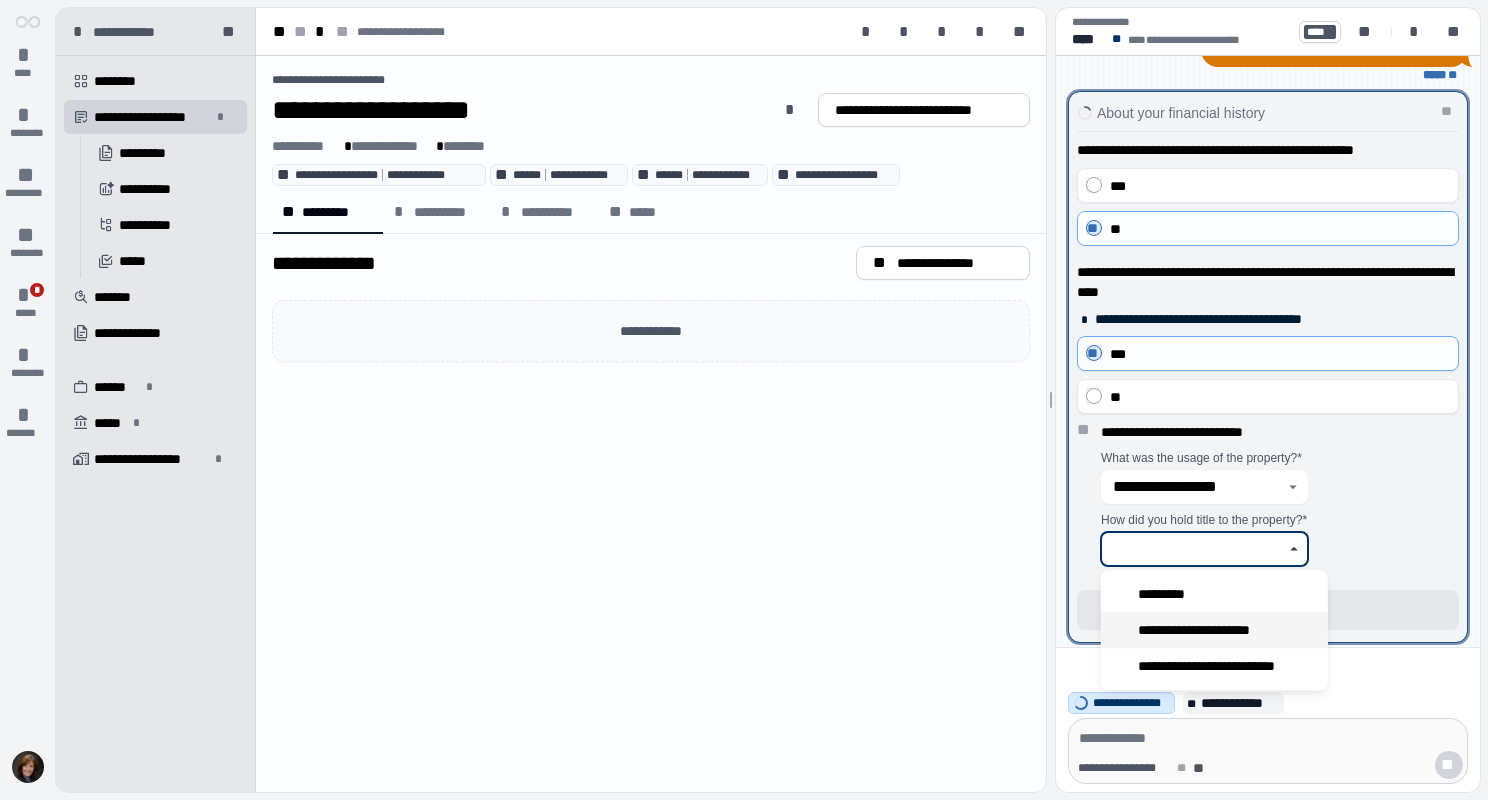 click on "**********" at bounding box center [1208, 630] 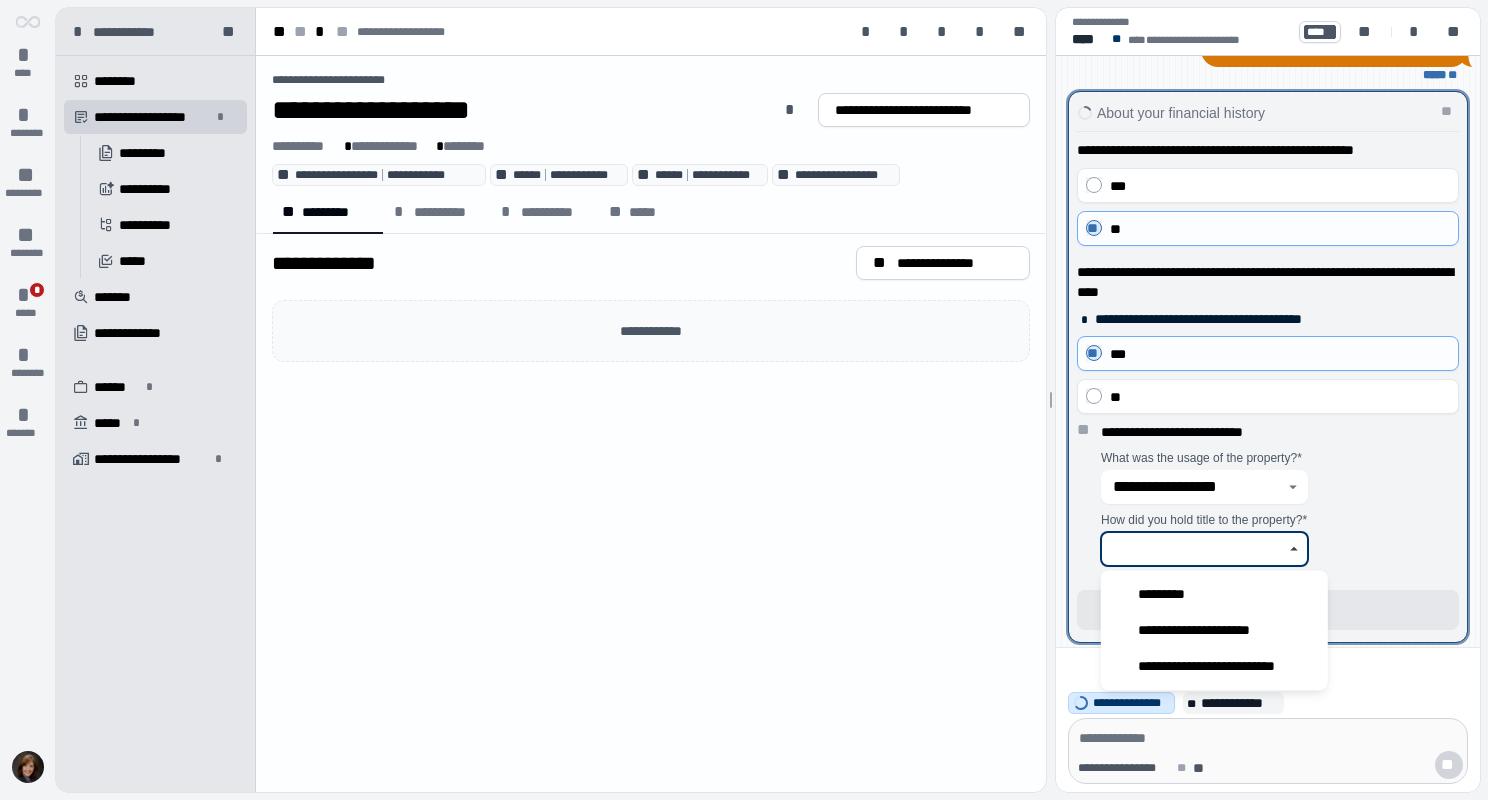 type on "**********" 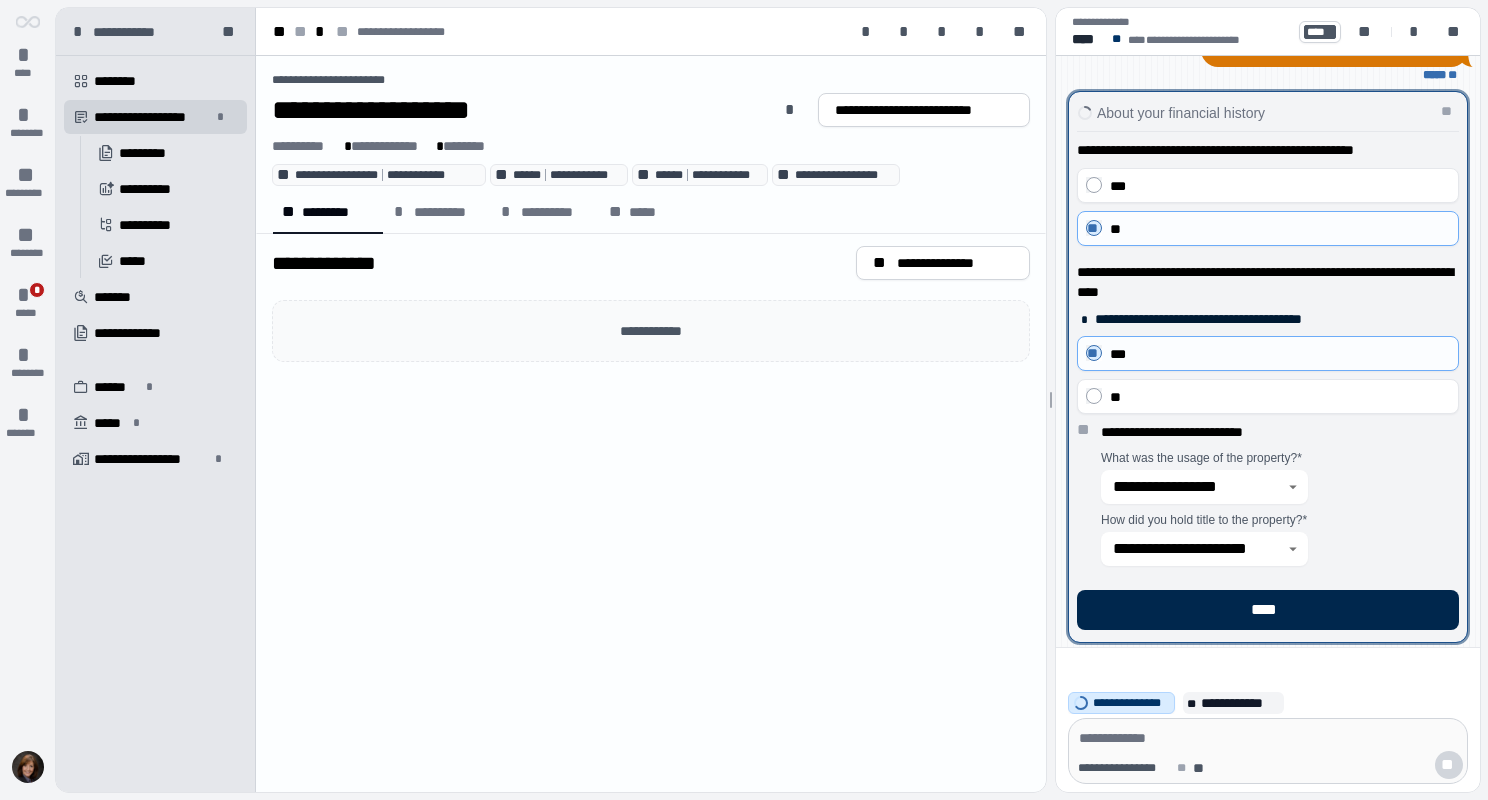 click on "****" at bounding box center [1268, 610] 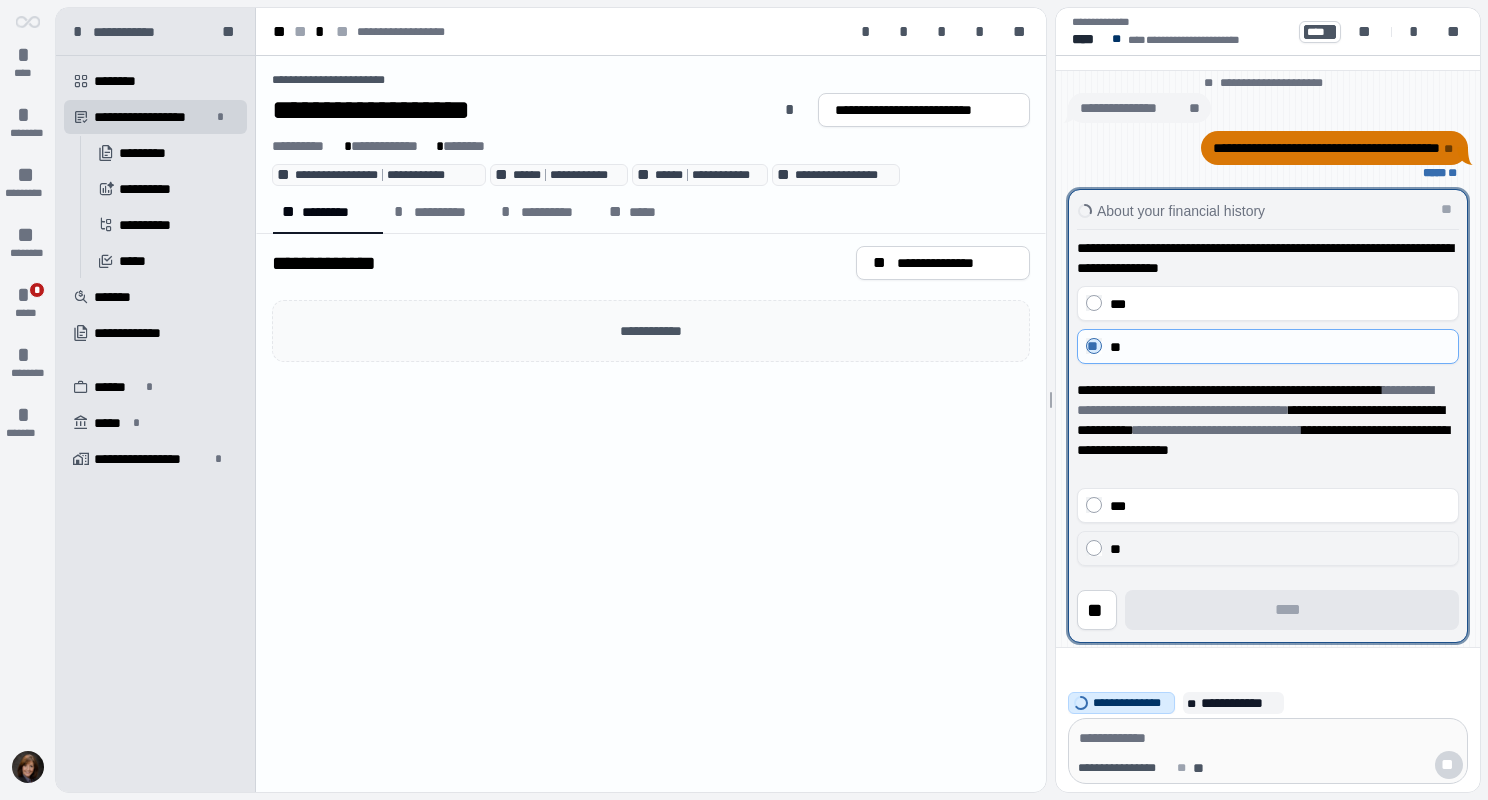 click on "**" at bounding box center [1268, 548] 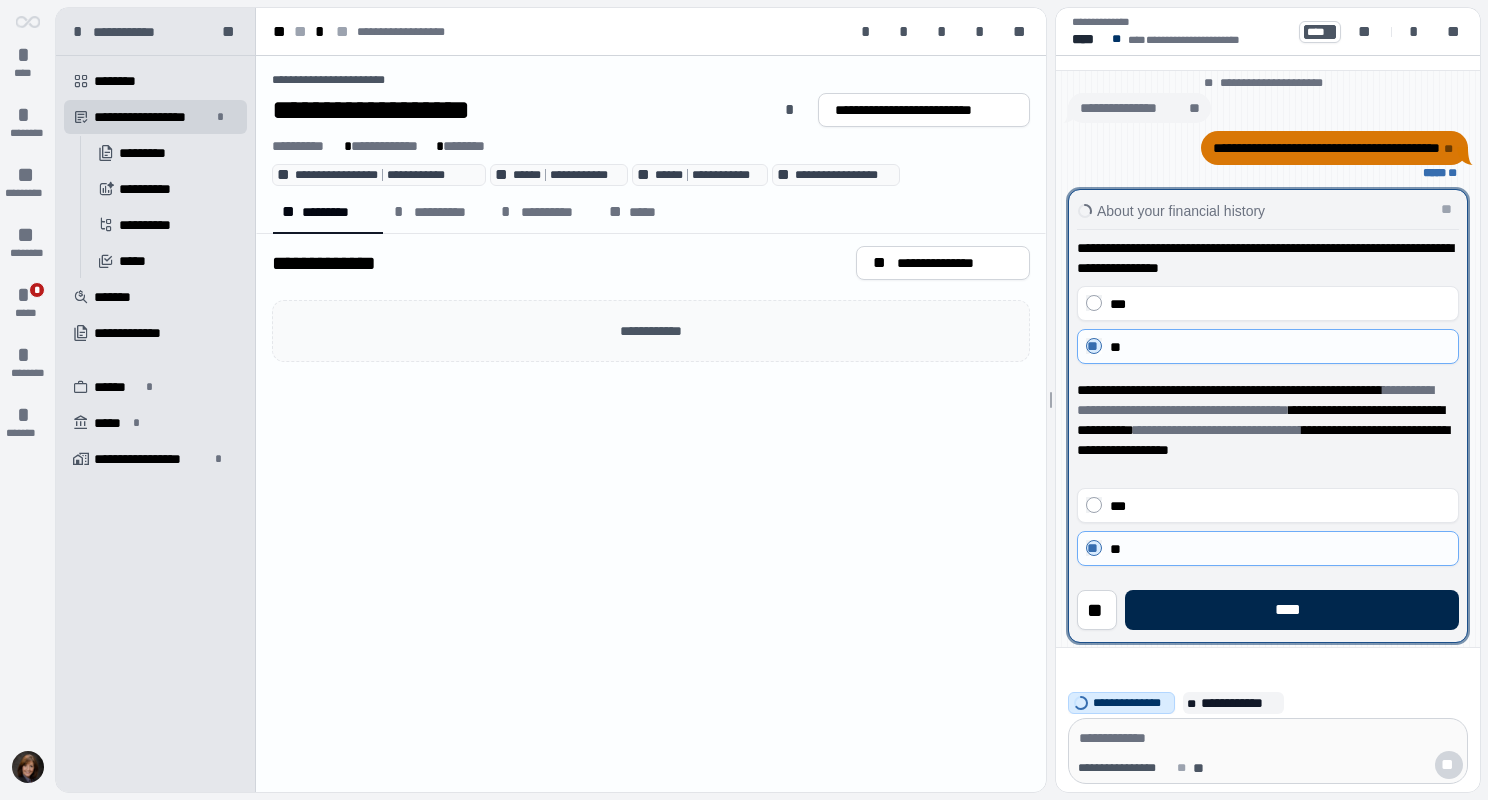 click on "****" at bounding box center [1292, 610] 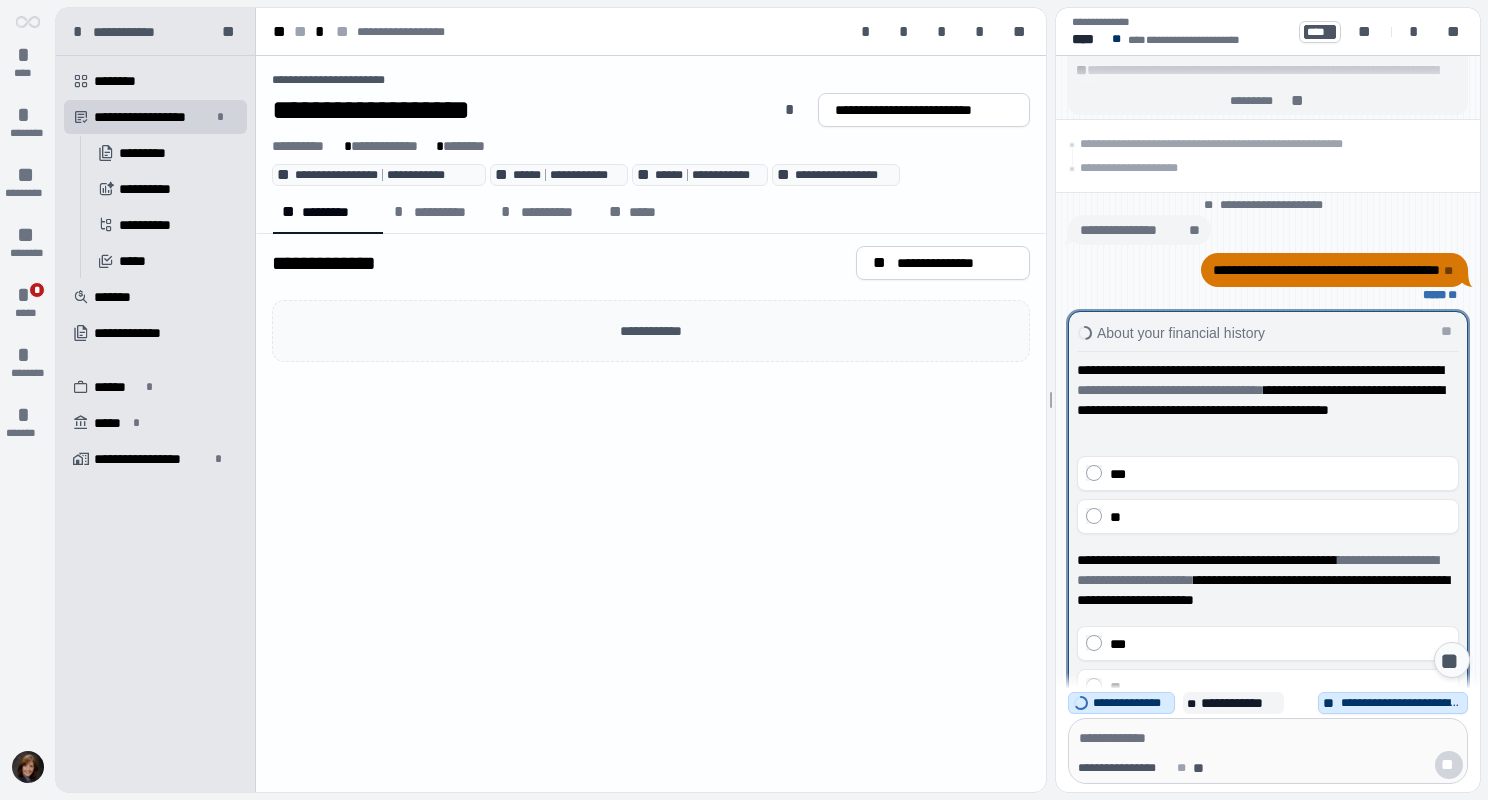 scroll, scrollTop: 322, scrollLeft: 0, axis: vertical 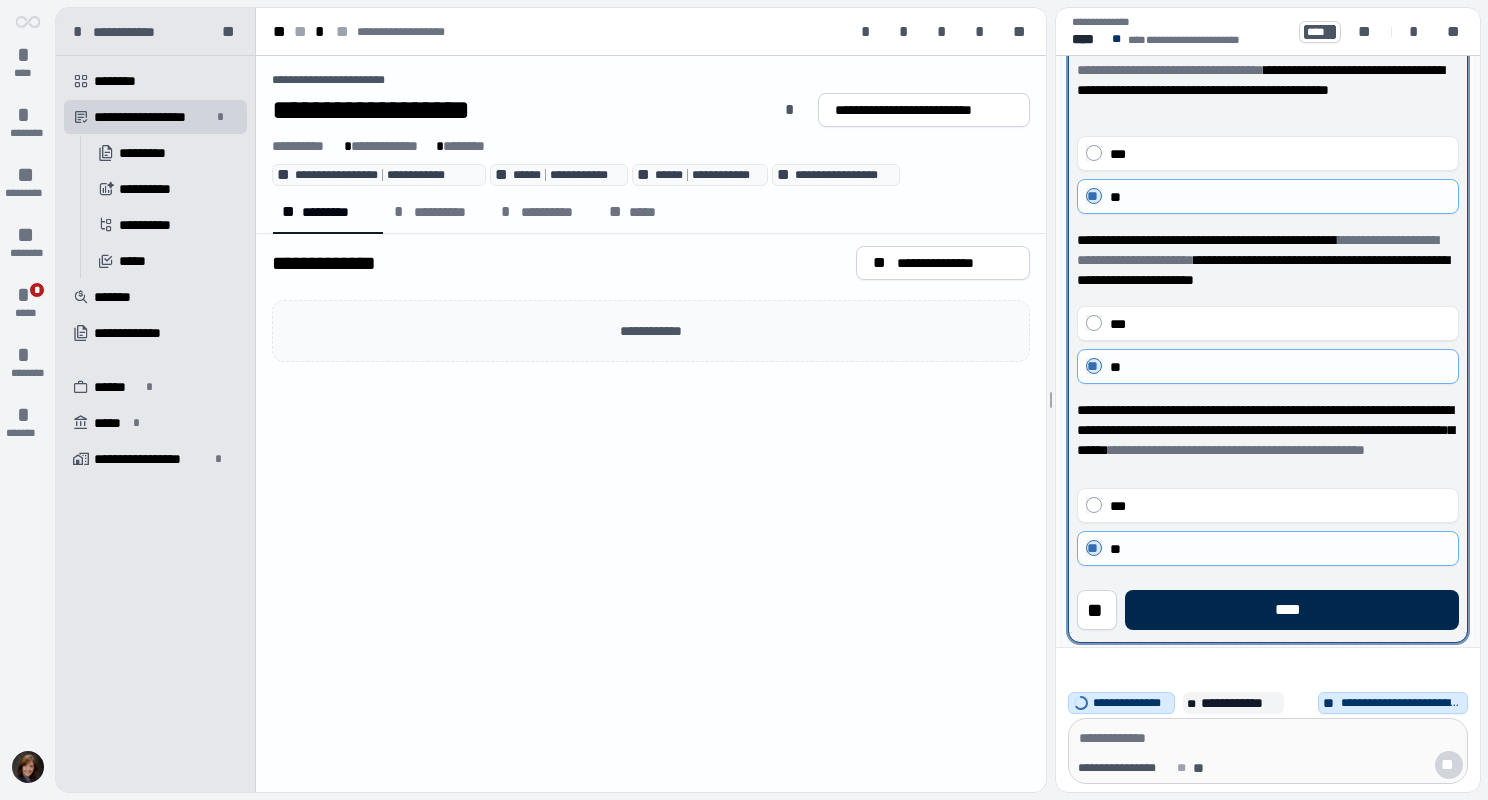 click on "****" at bounding box center [1292, 610] 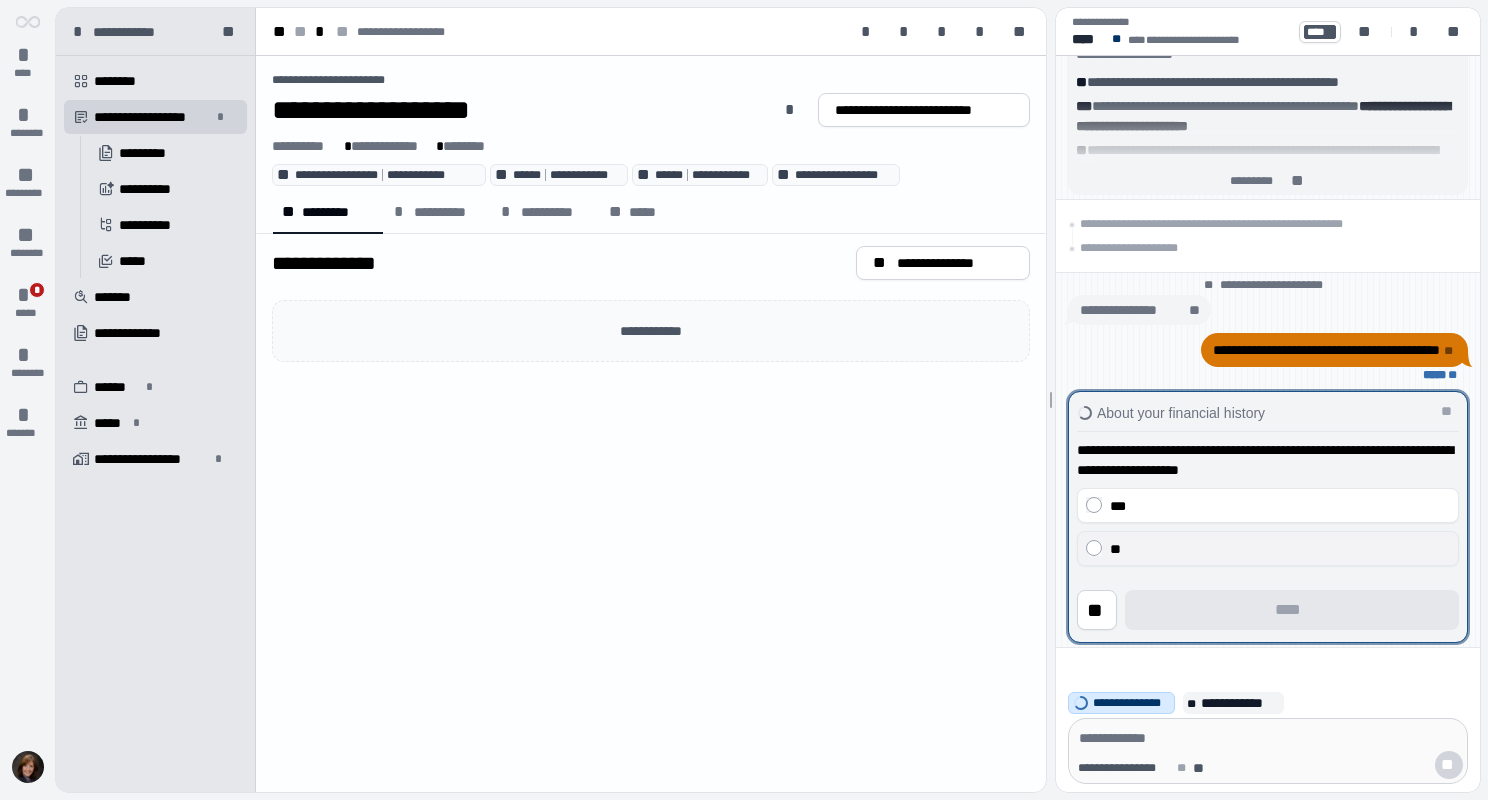 click on "**" at bounding box center (1268, 548) 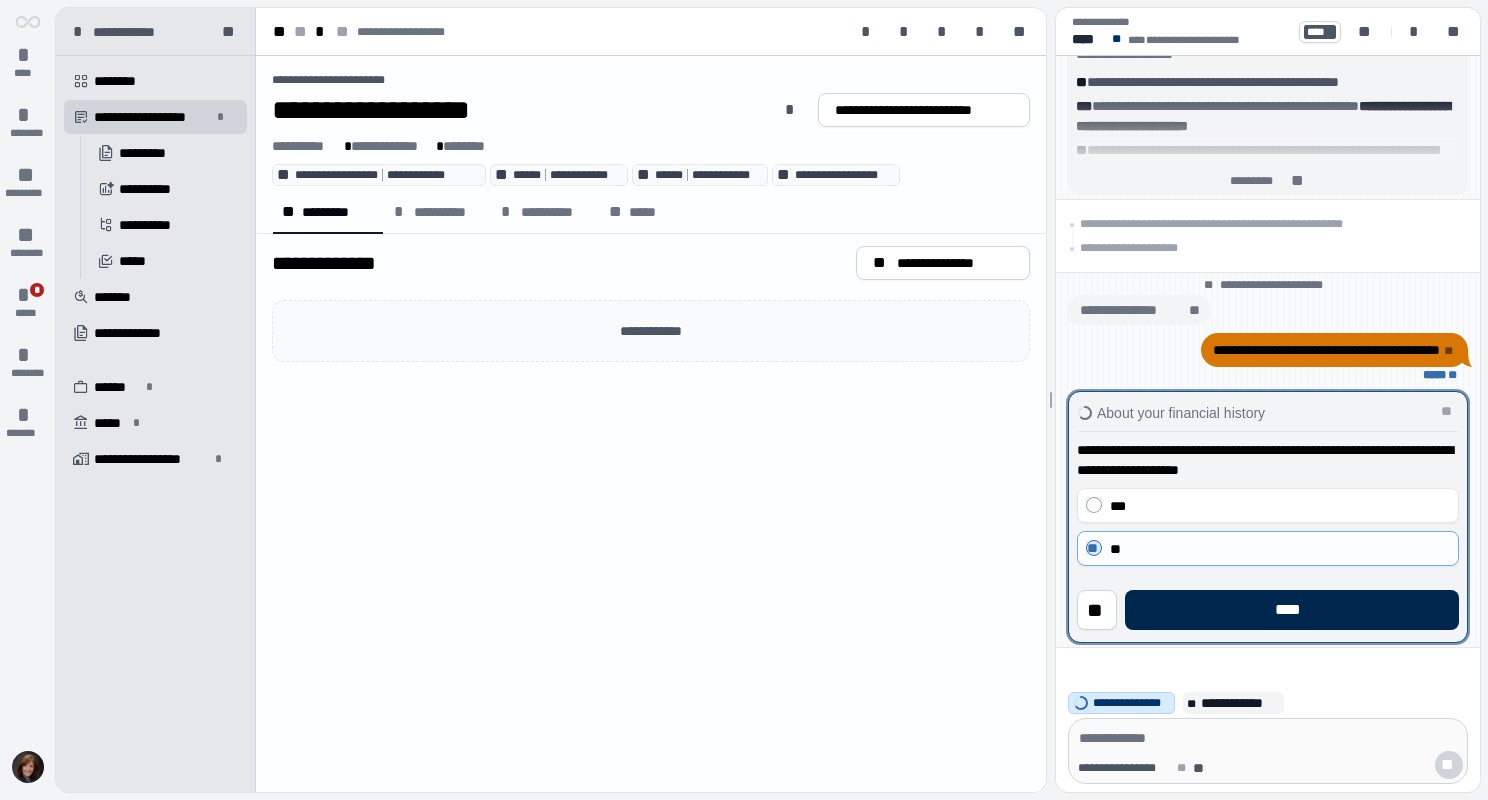click on "****" at bounding box center (1292, 610) 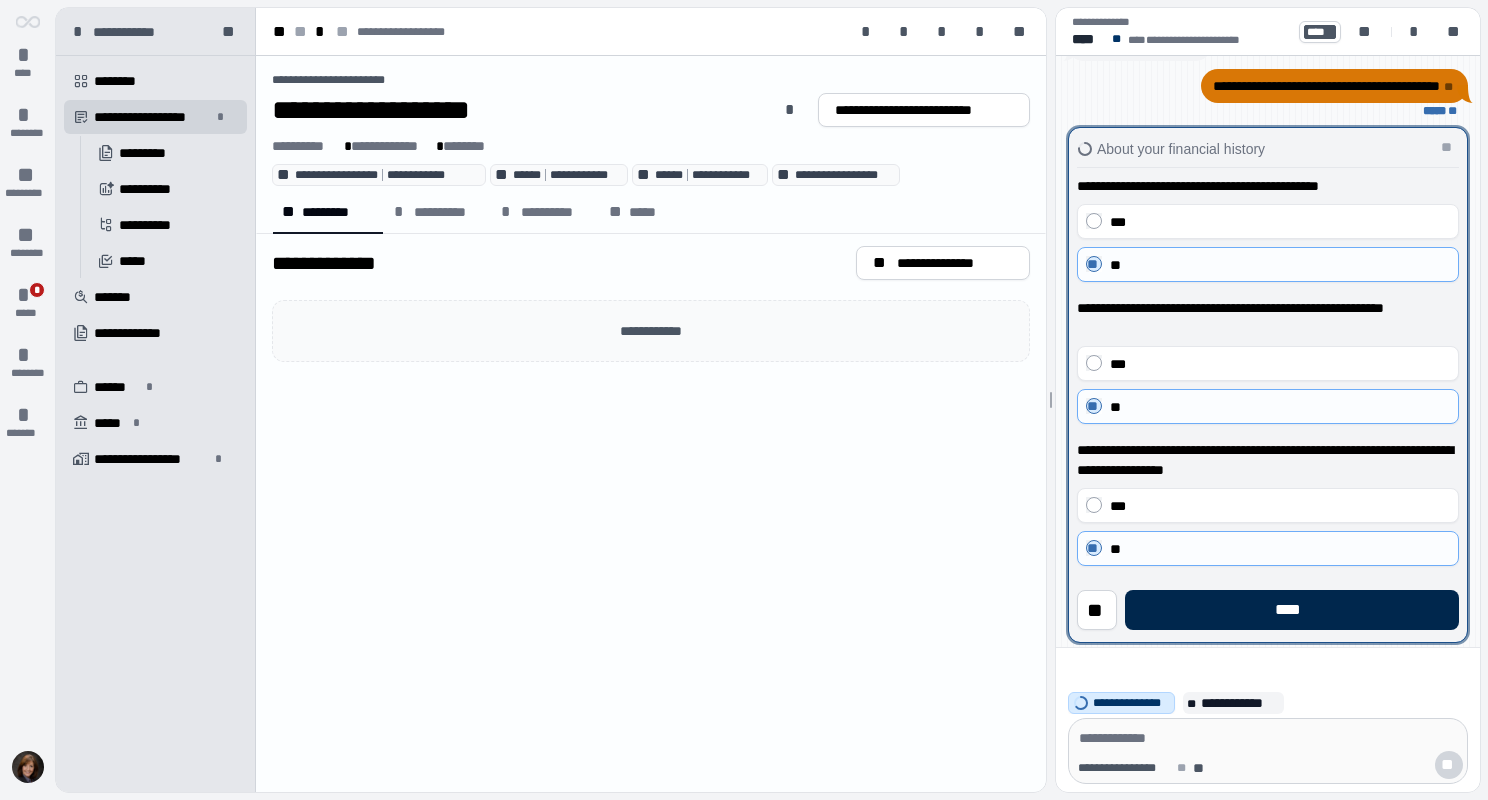 click on "****" at bounding box center (1292, 610) 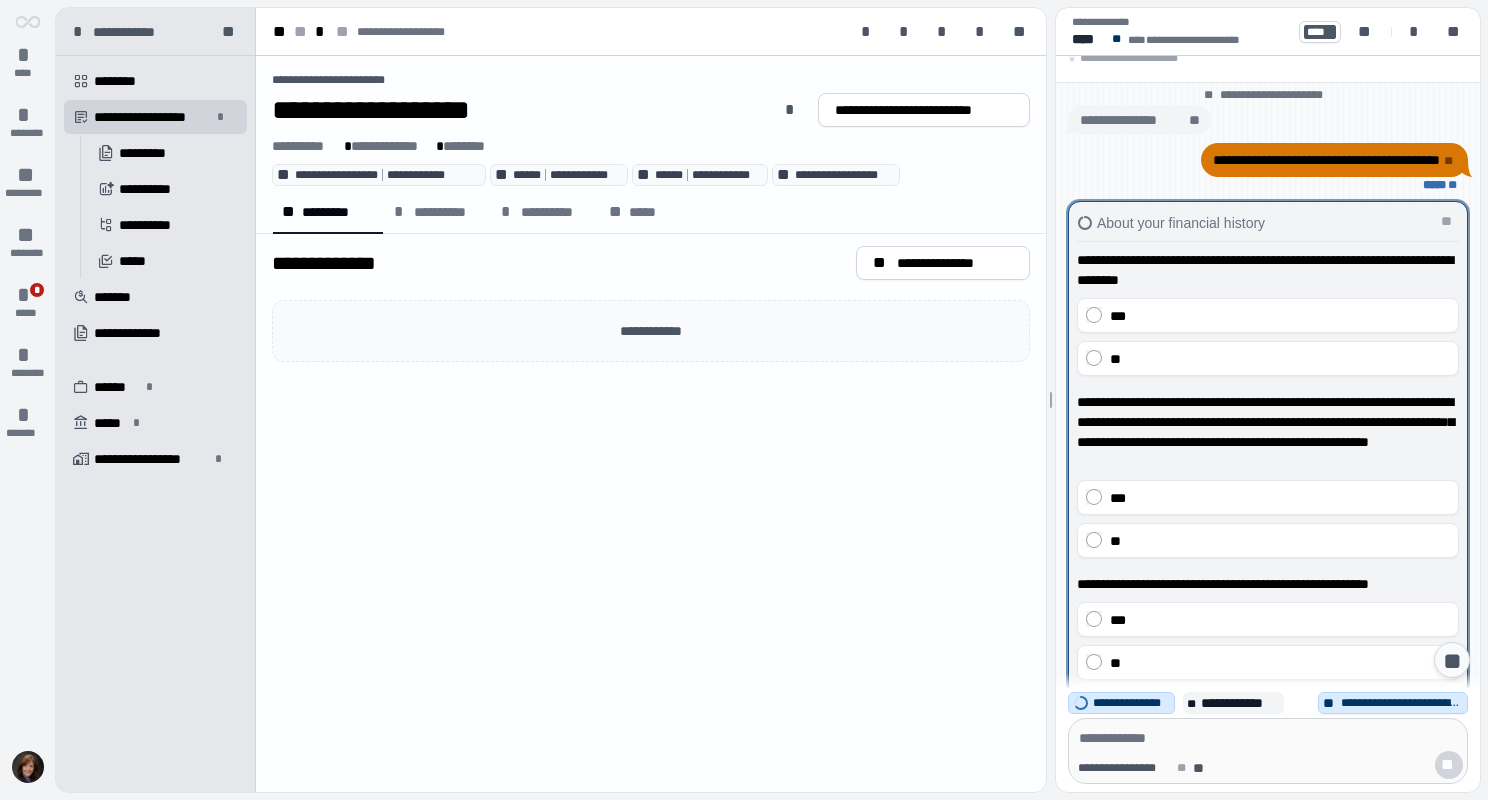 scroll, scrollTop: 374, scrollLeft: 0, axis: vertical 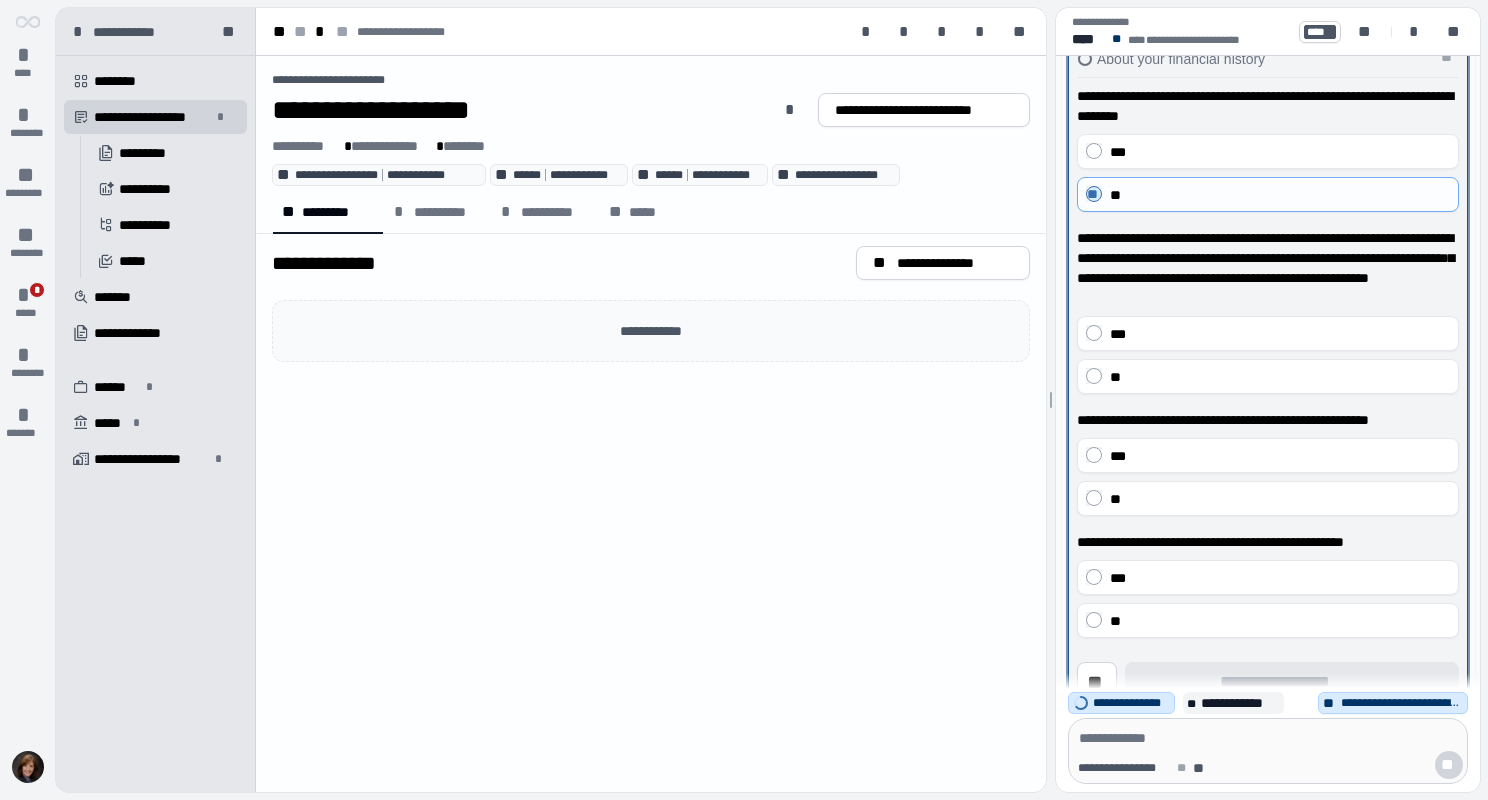 click on "**" at bounding box center [1268, 376] 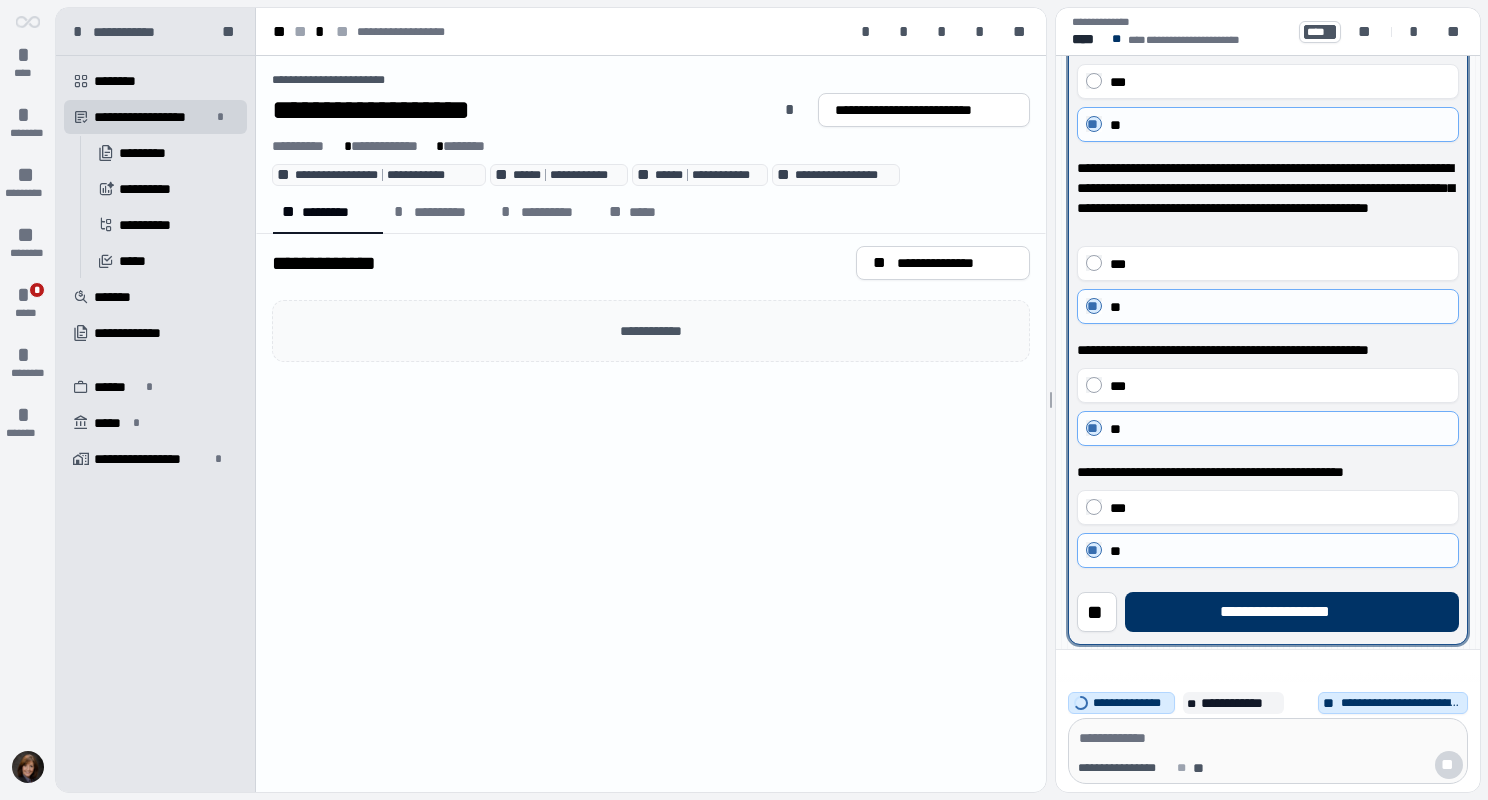 scroll, scrollTop: 0, scrollLeft: 0, axis: both 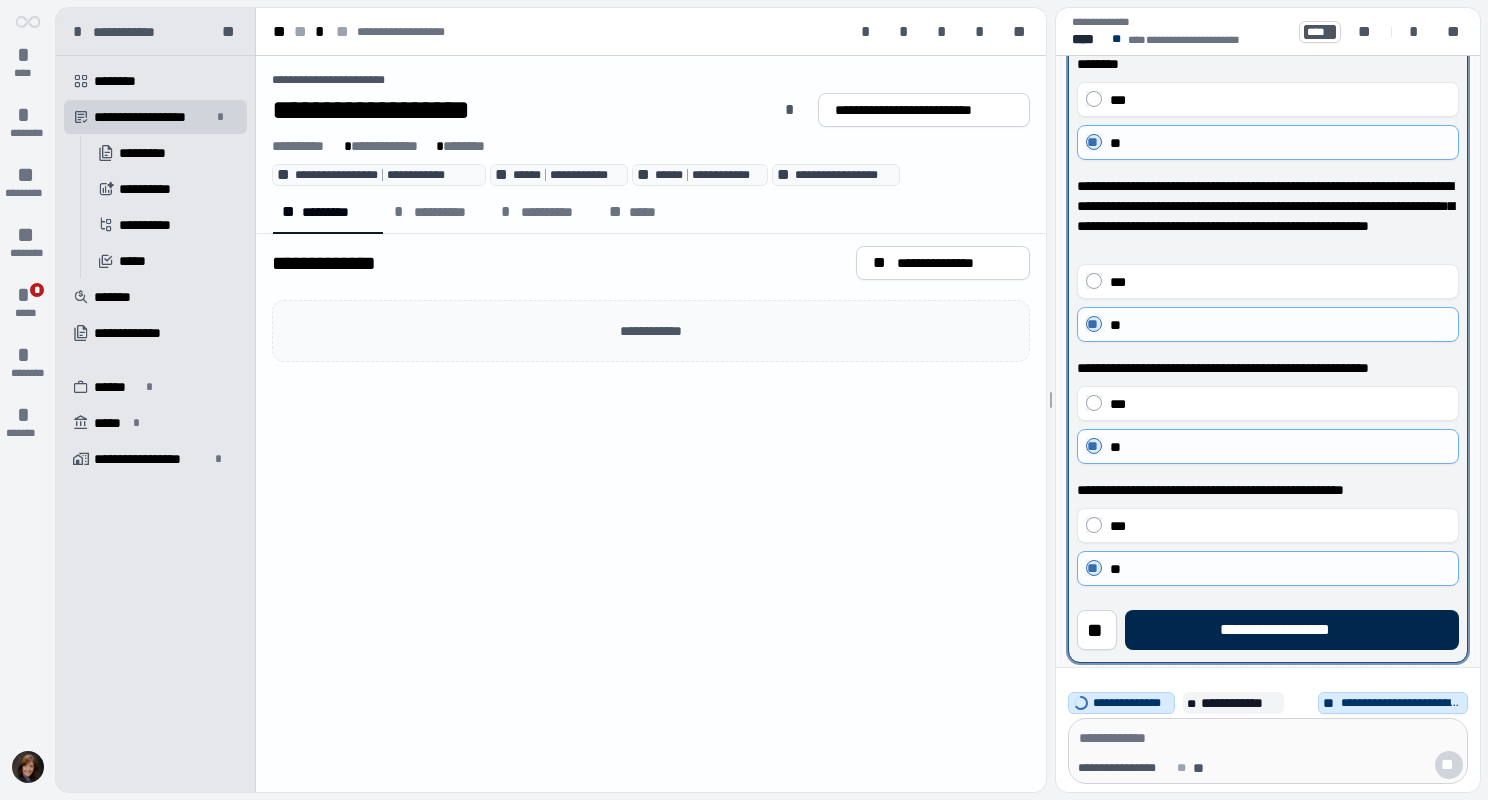 click on "**********" at bounding box center (1291, 630) 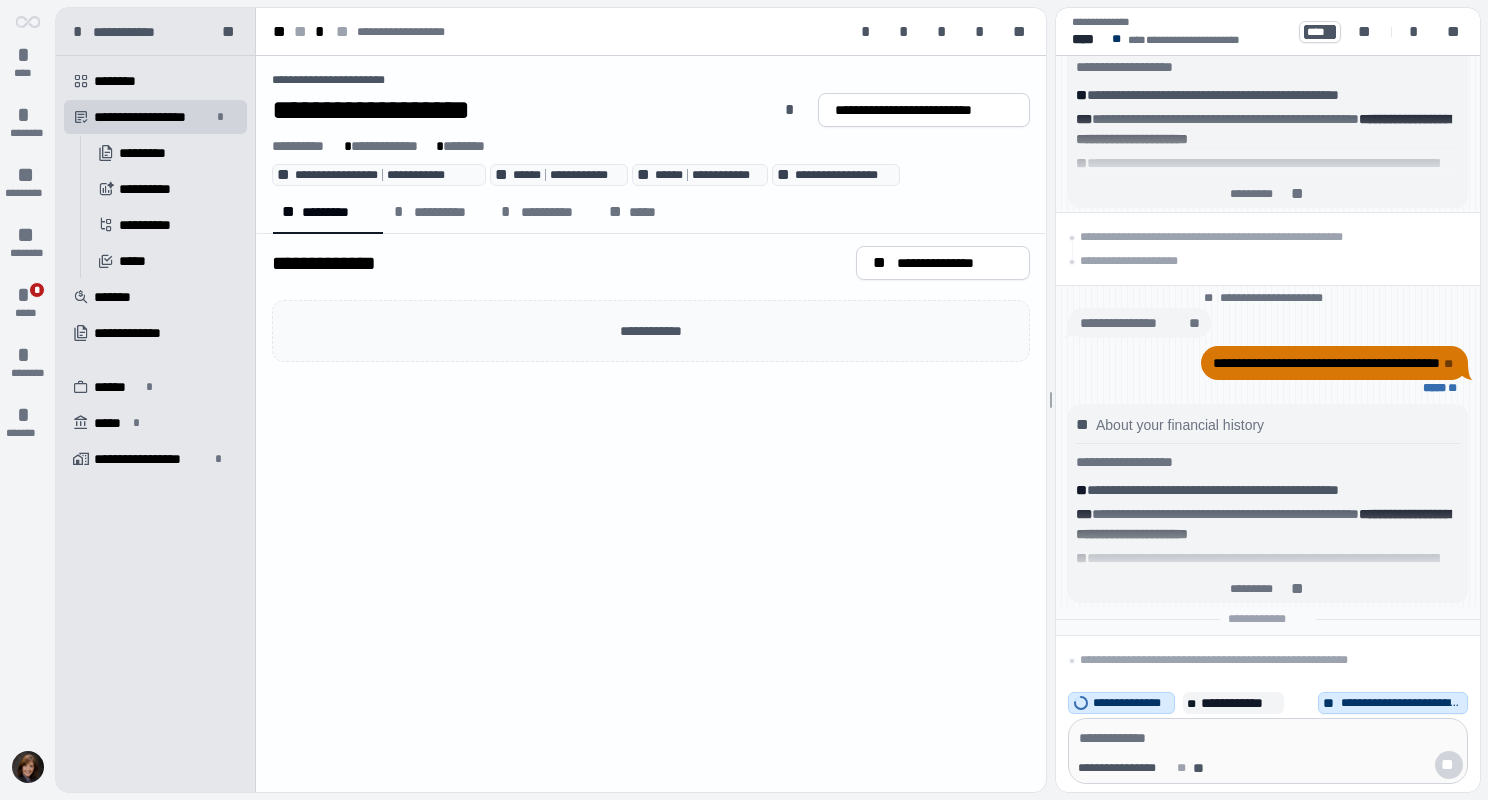 scroll, scrollTop: 0, scrollLeft: 0, axis: both 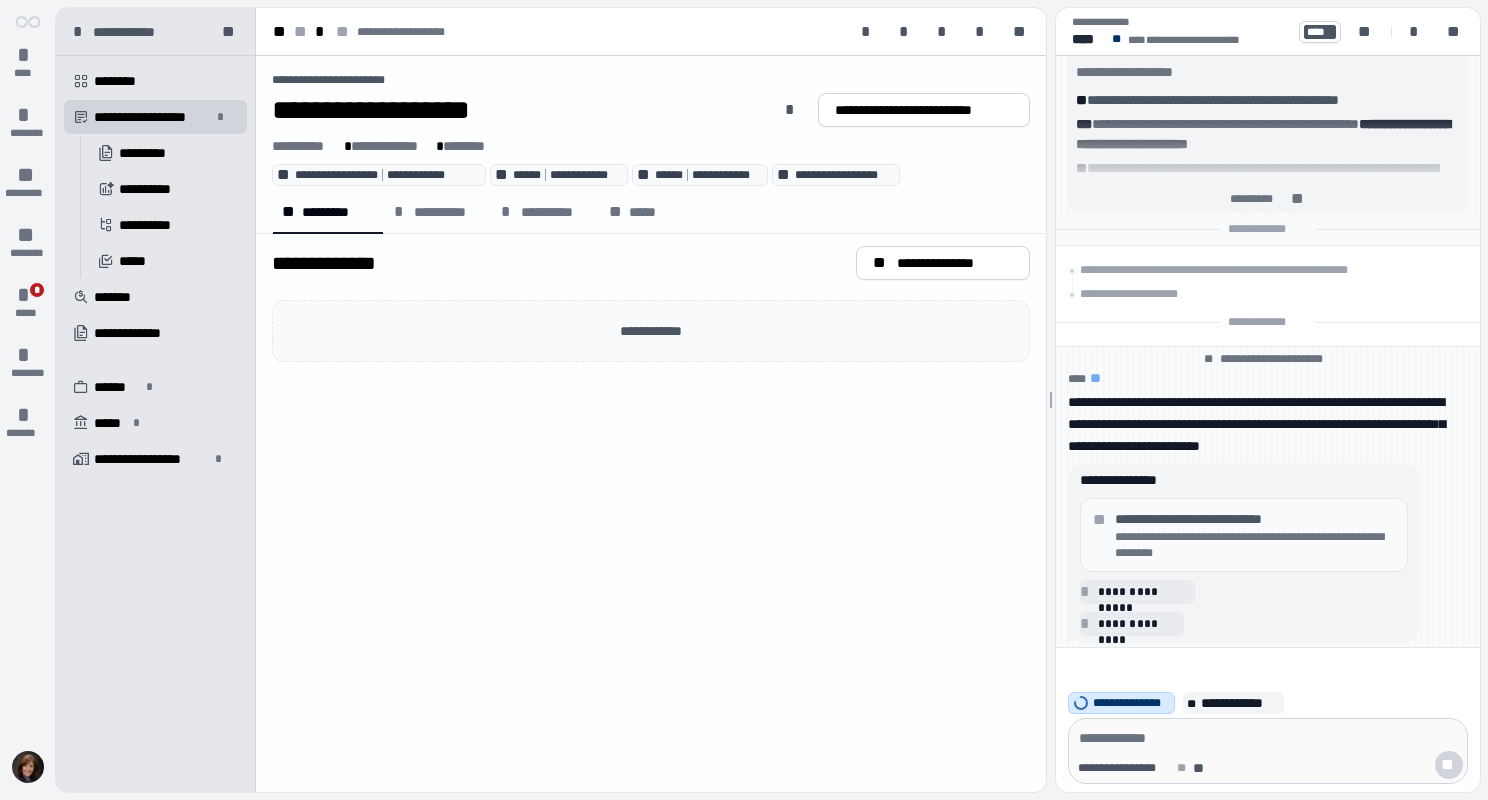 click on "**********" at bounding box center (1255, 545) 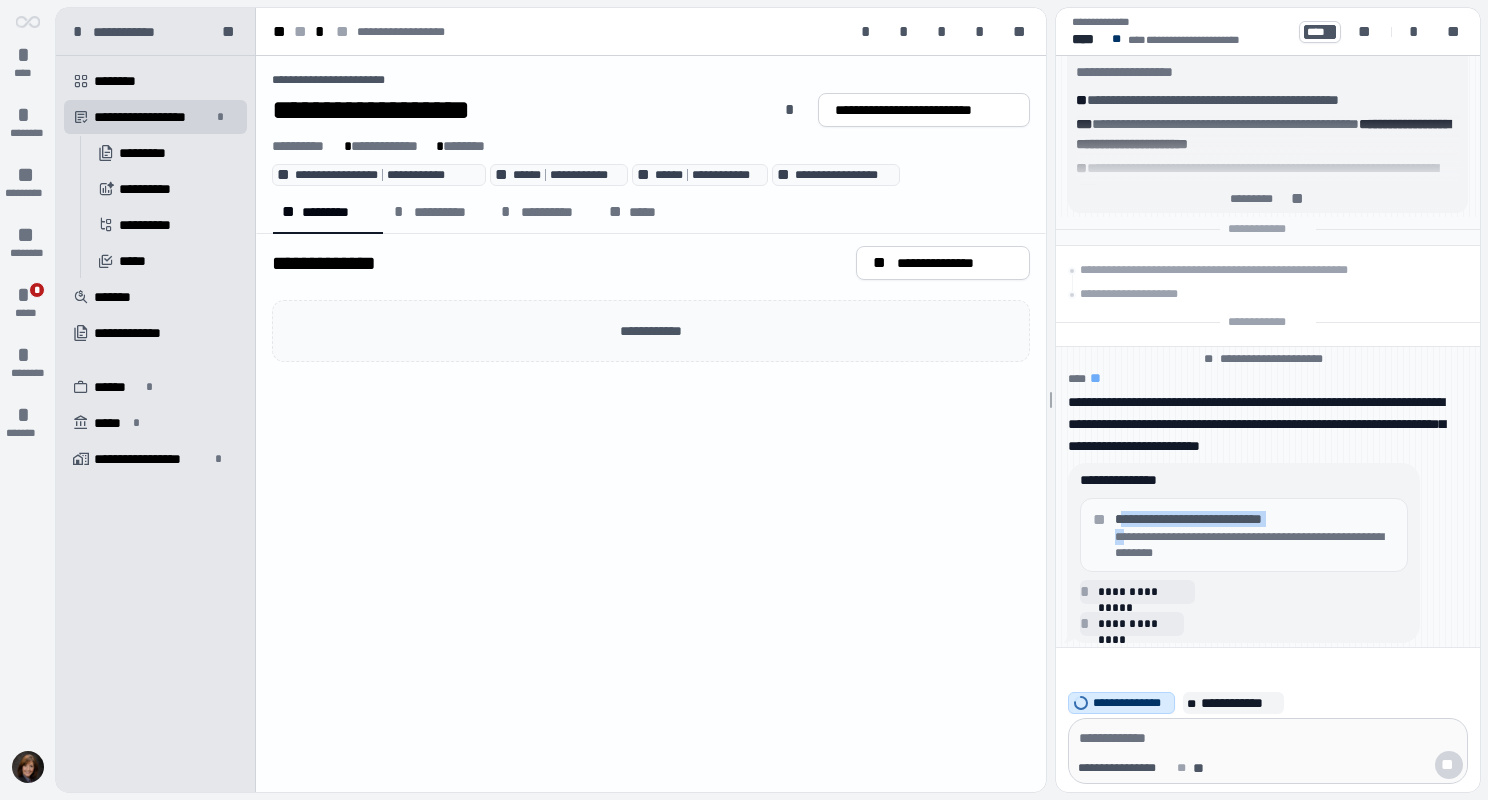 drag, startPoint x: 1157, startPoint y: 532, endPoint x: 1123, endPoint y: 529, distance: 34.132095 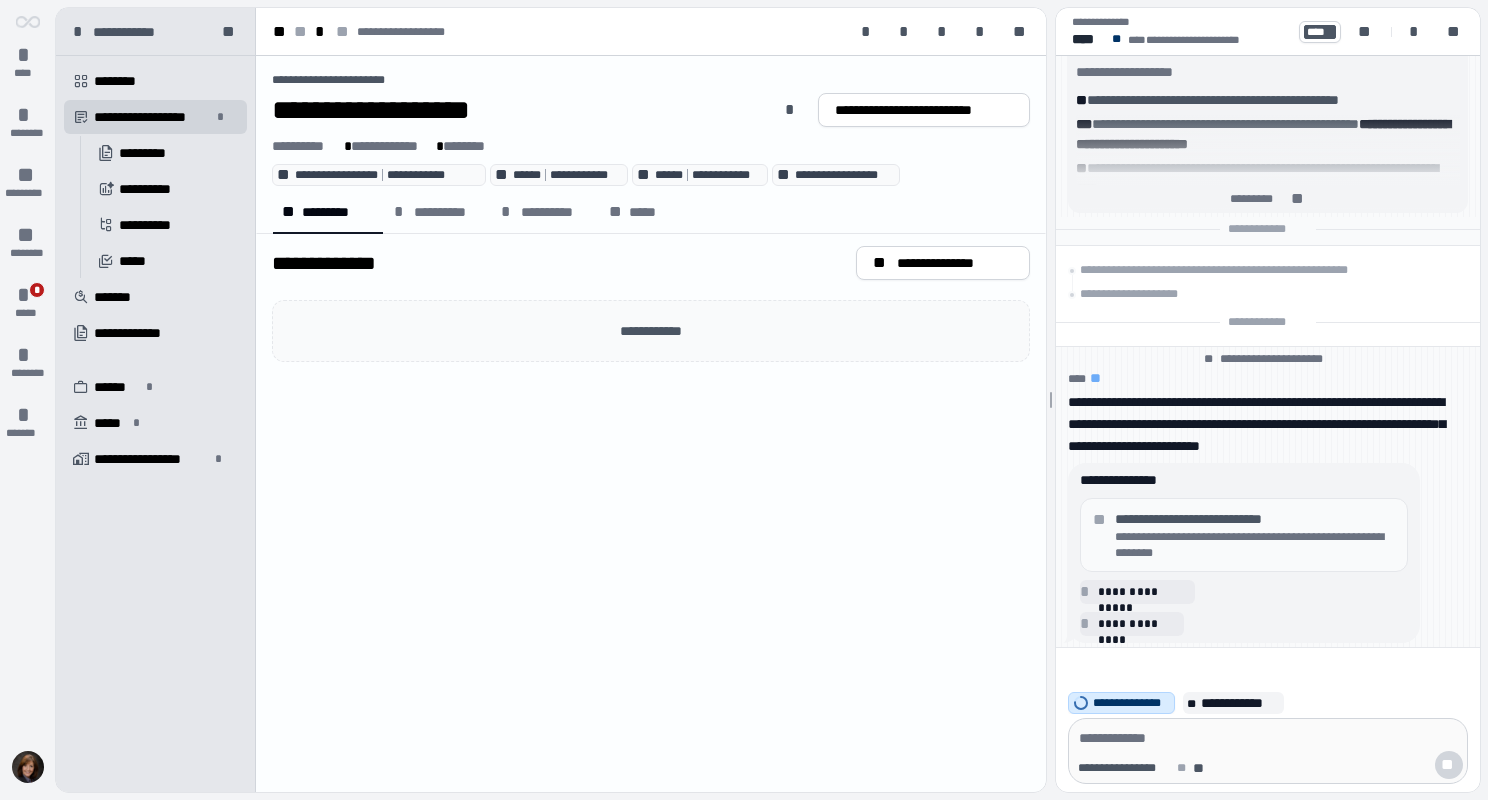 click on "**********" at bounding box center [1255, 545] 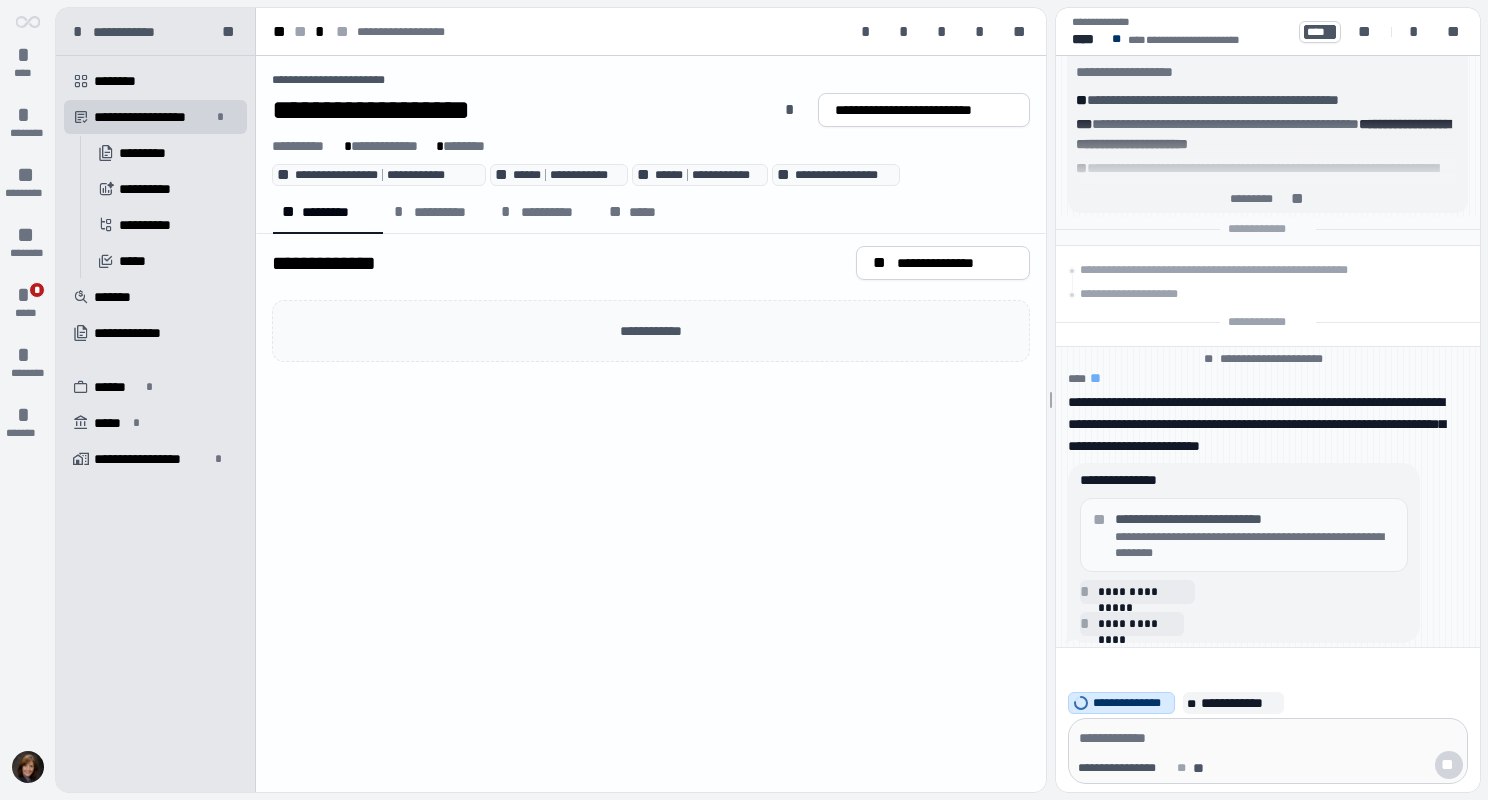 click on "**********" at bounding box center [1255, 545] 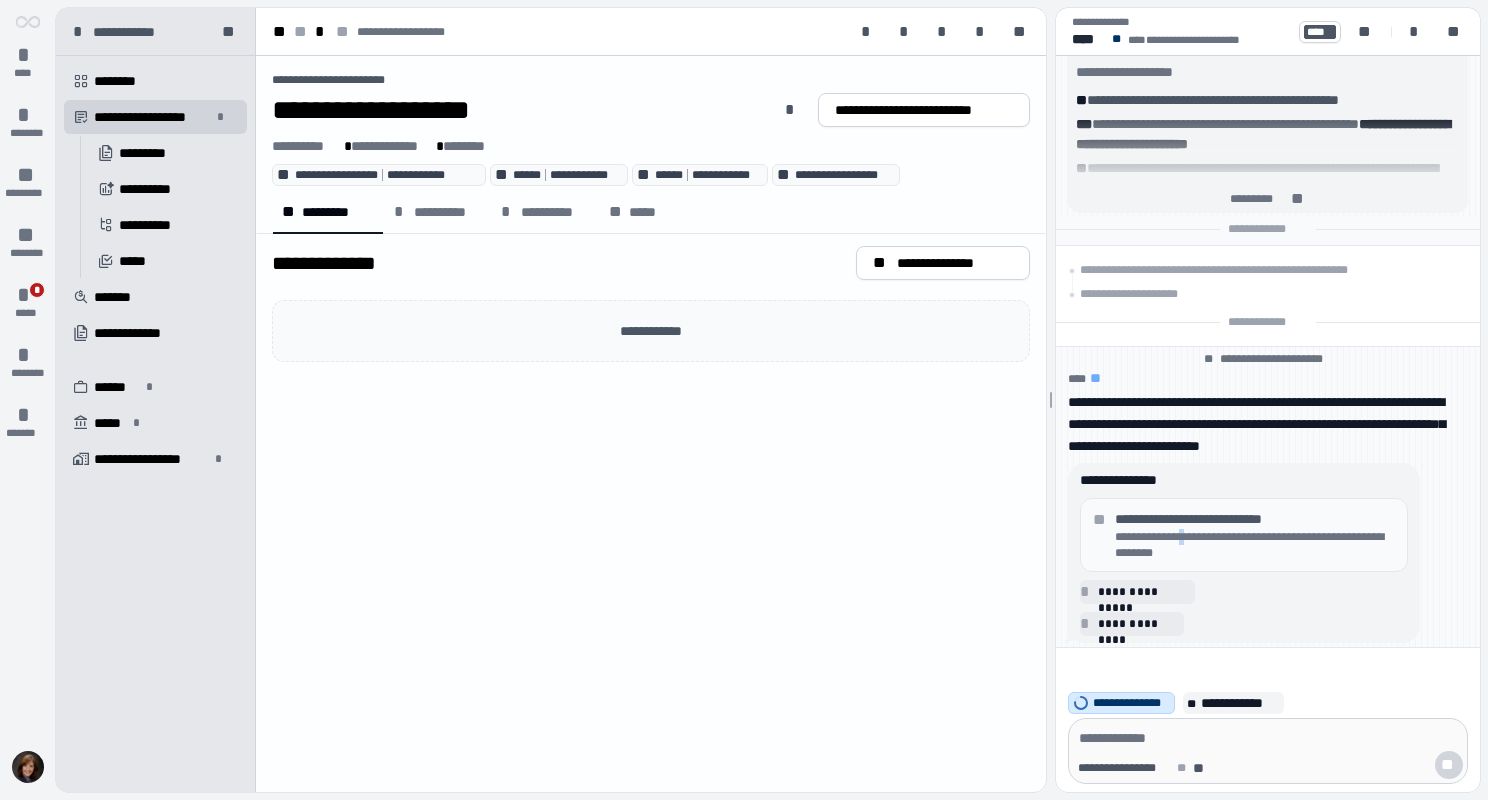 click on "**********" at bounding box center (1255, 545) 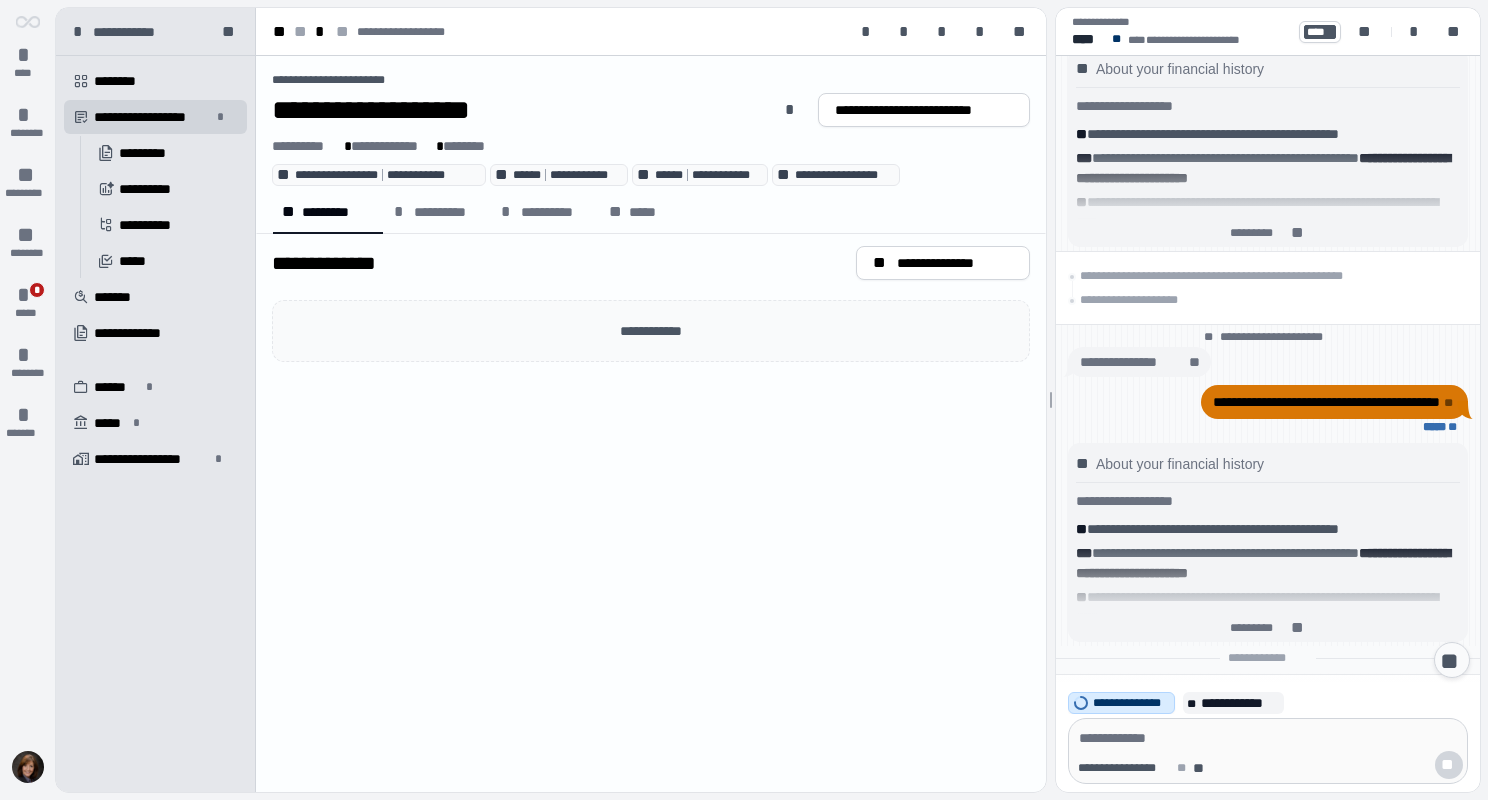 scroll, scrollTop: 444, scrollLeft: 0, axis: vertical 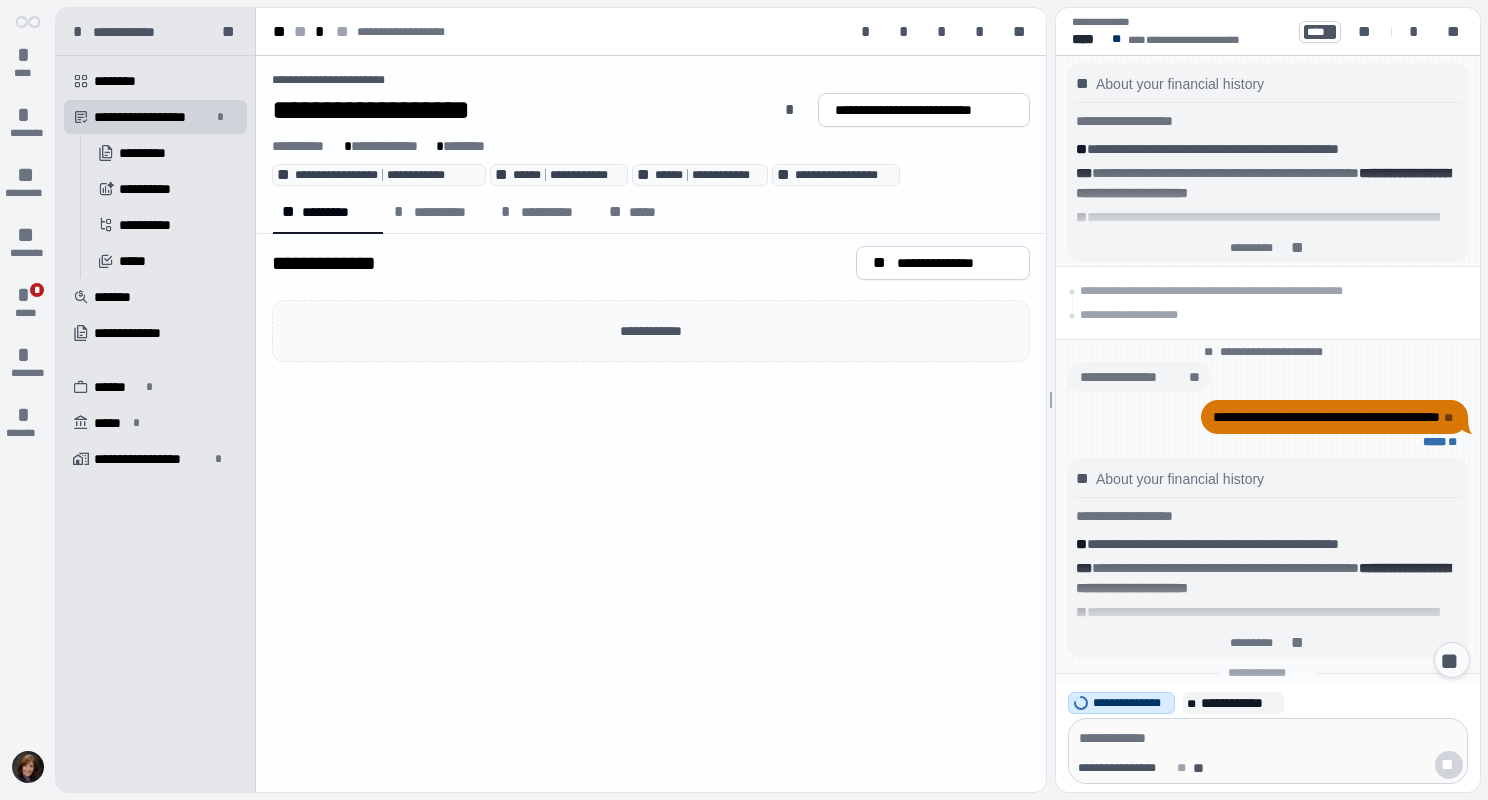click on "**********" at bounding box center (1326, 417) 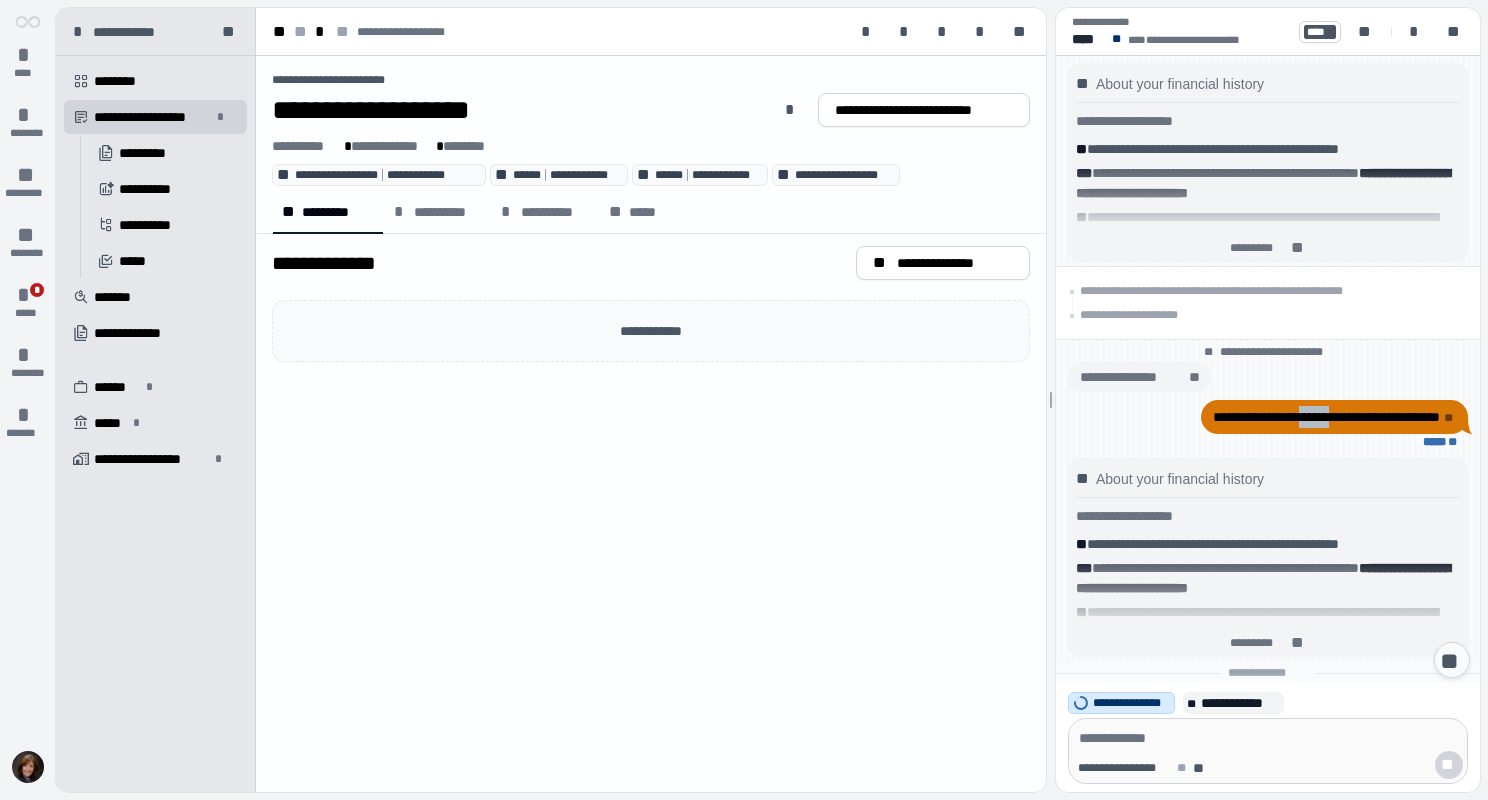click on "**********" at bounding box center [1326, 417] 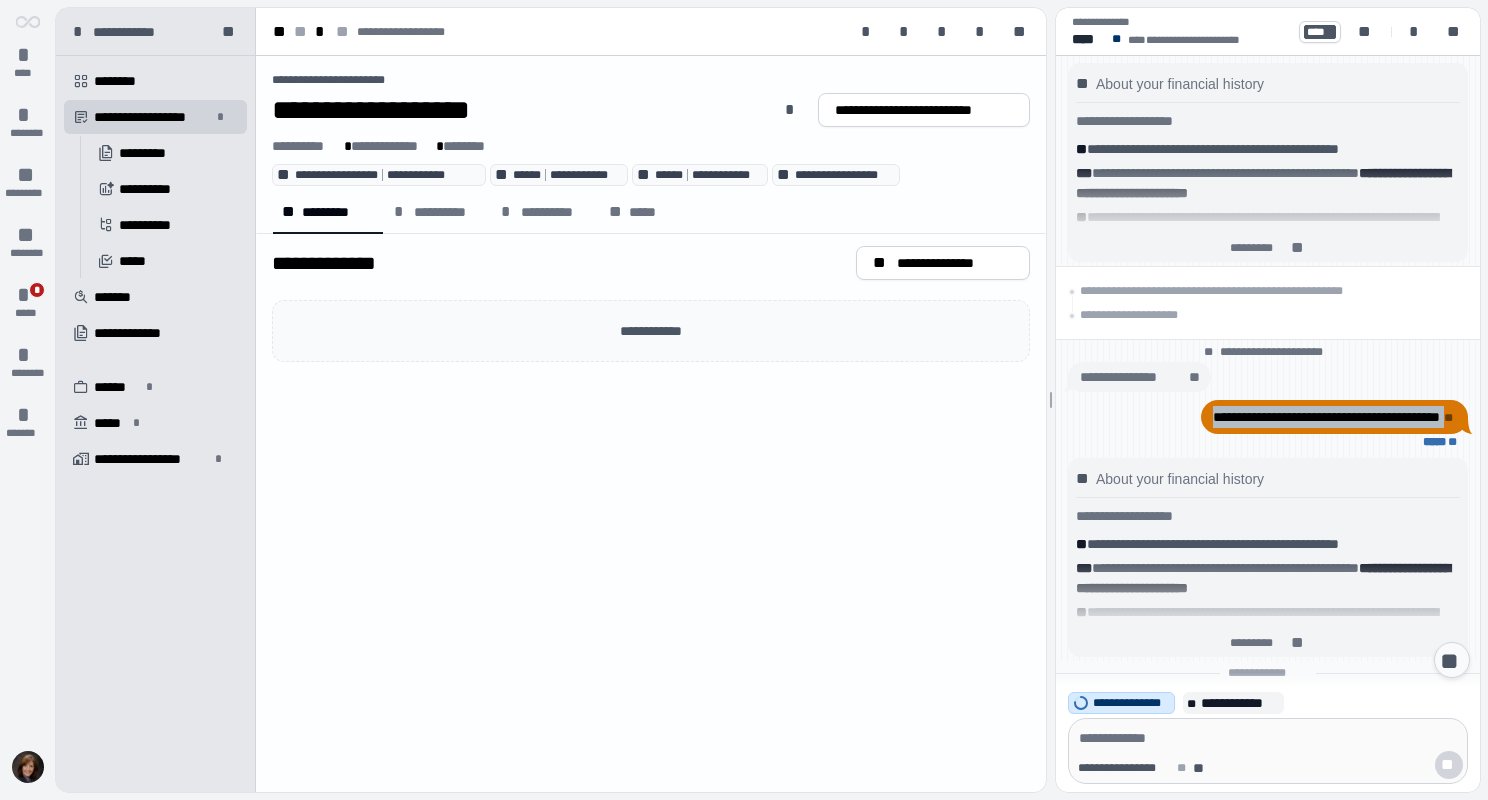 click on "**********" at bounding box center (1326, 417) 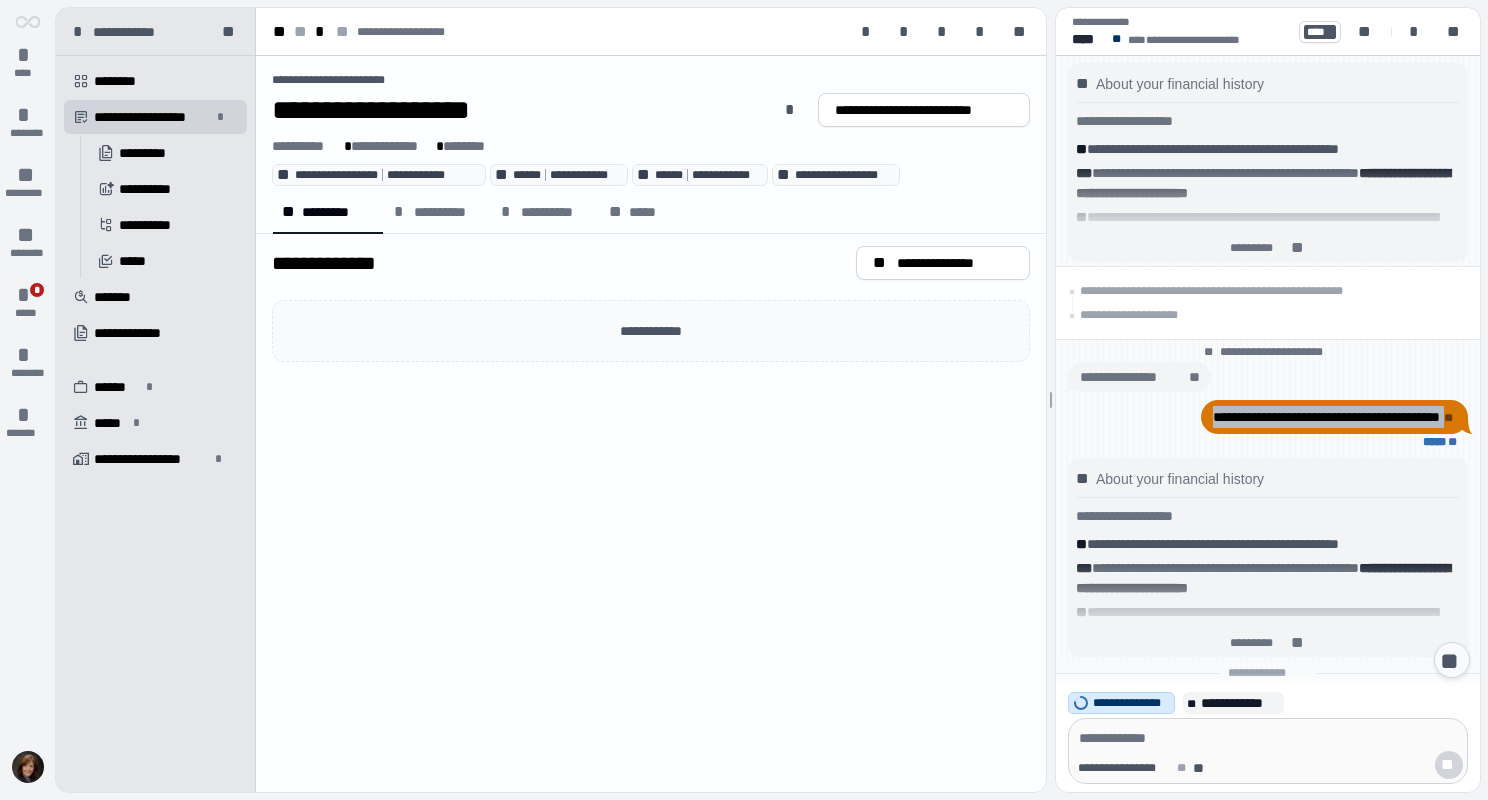 drag, startPoint x: 1292, startPoint y: 405, endPoint x: 1202, endPoint y: 412, distance: 90.27181 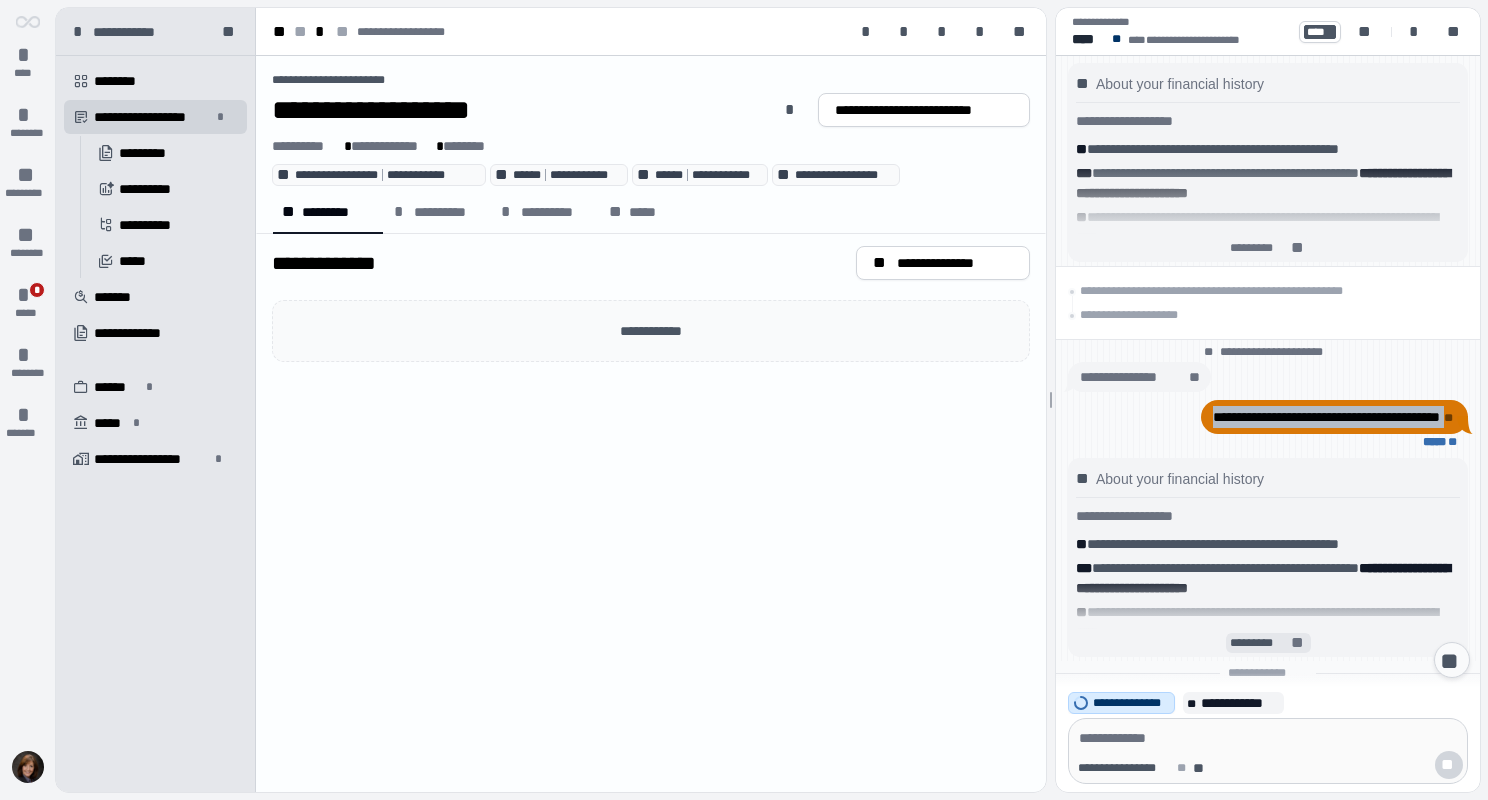 click on "**" at bounding box center [1298, 643] 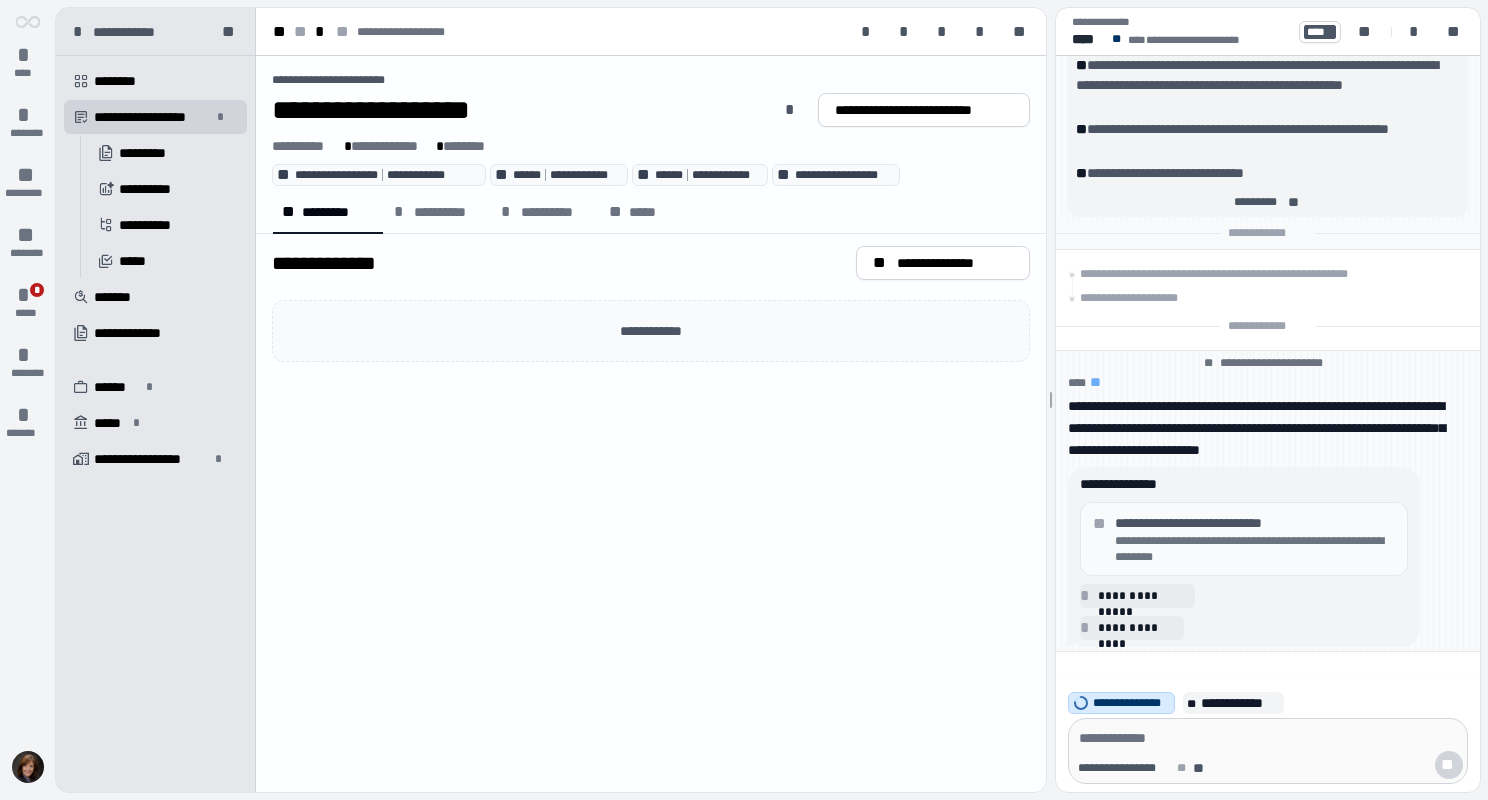 scroll, scrollTop: 0, scrollLeft: 0, axis: both 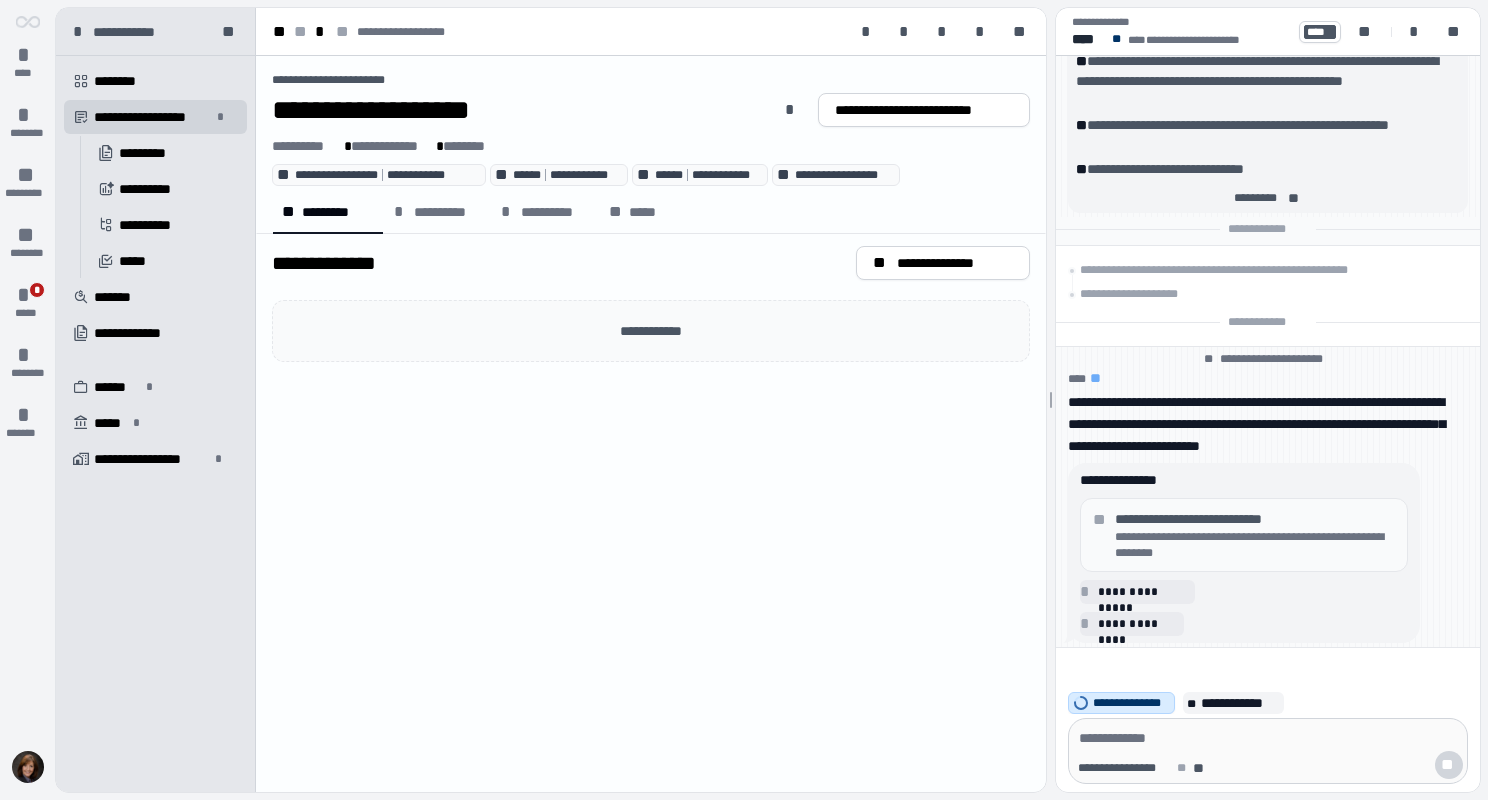 click on "**********" at bounding box center (1255, 545) 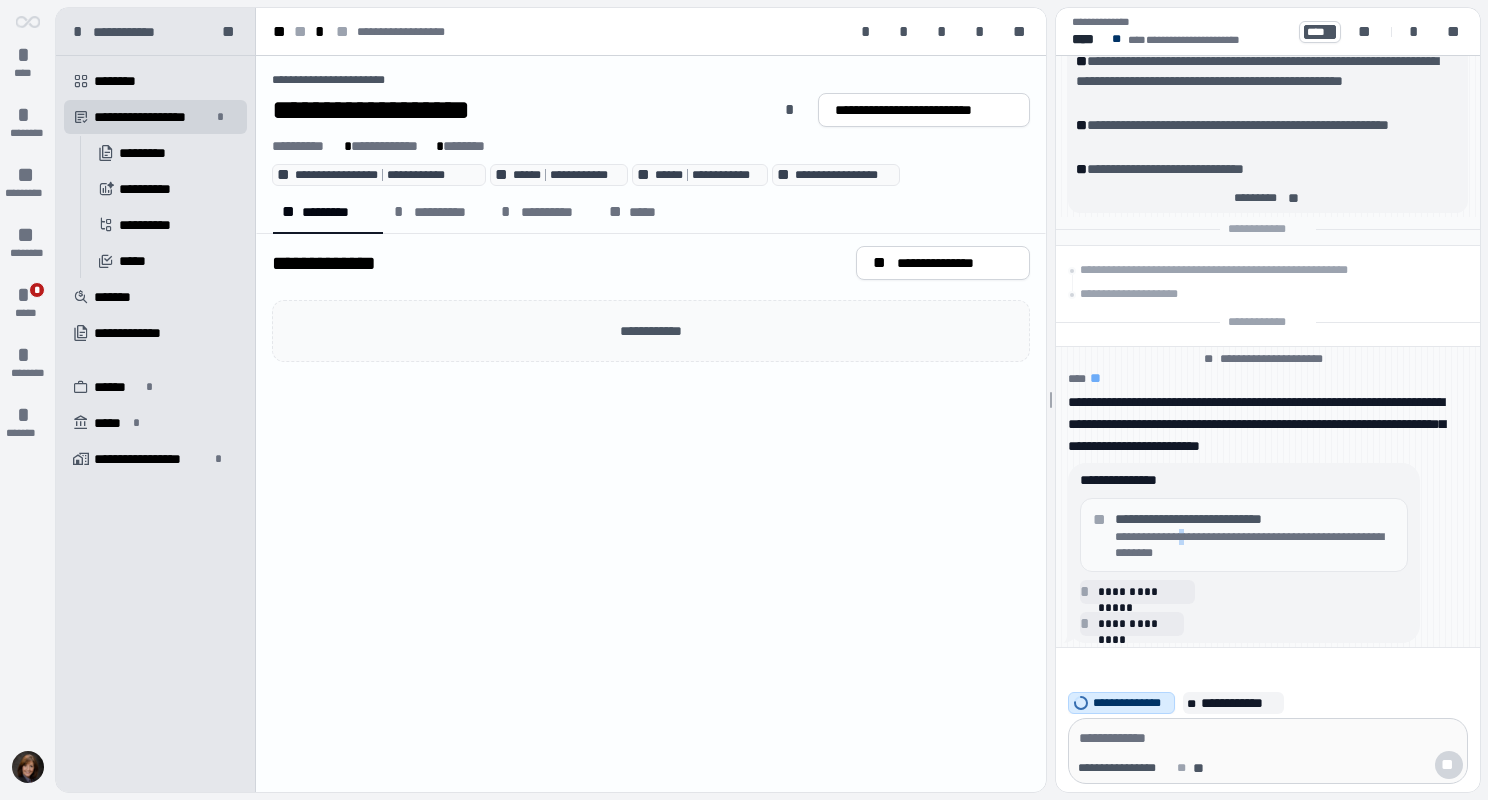 click on "**********" at bounding box center [1255, 545] 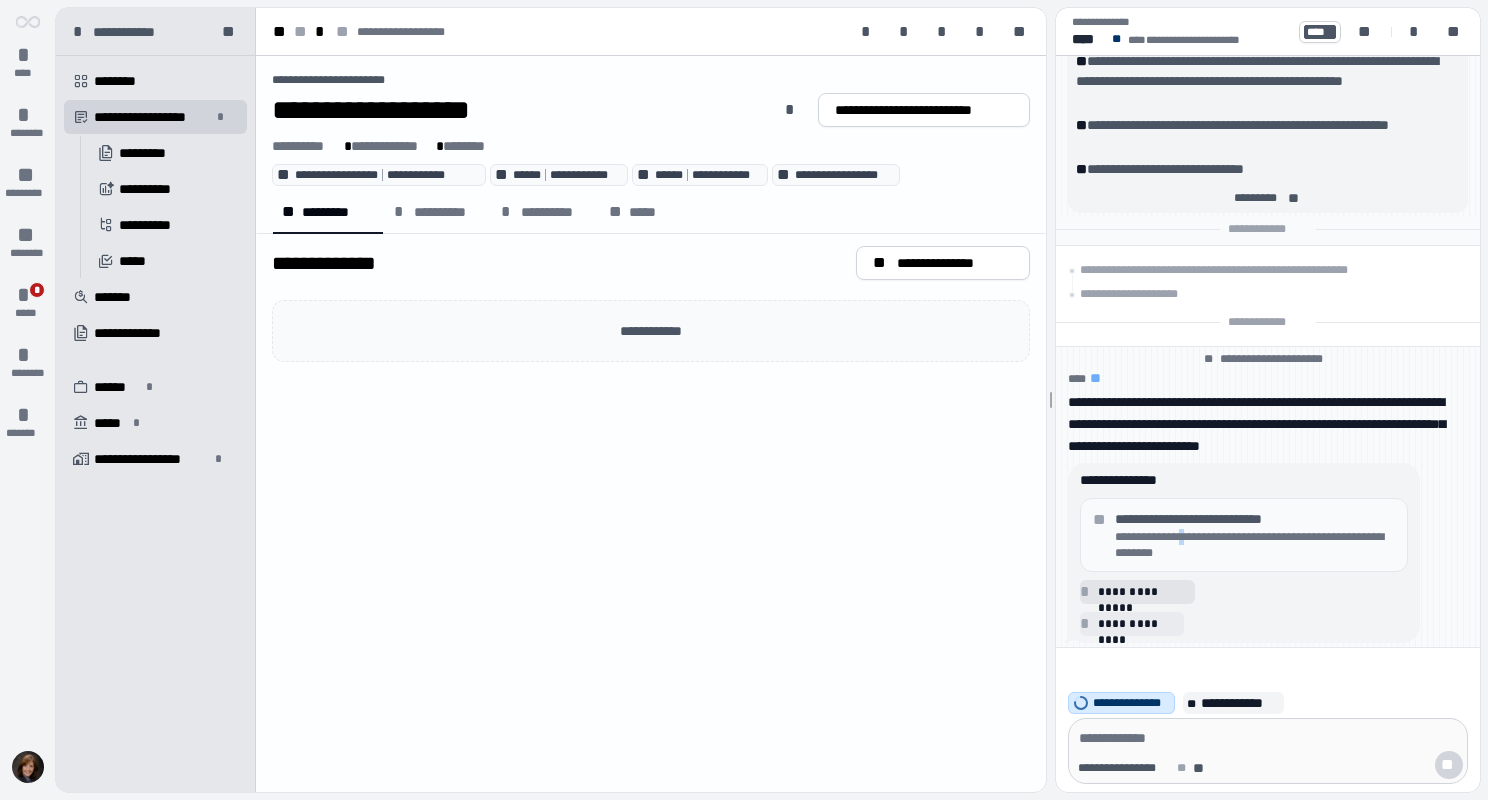 click on "*" at bounding box center (1088, 592) 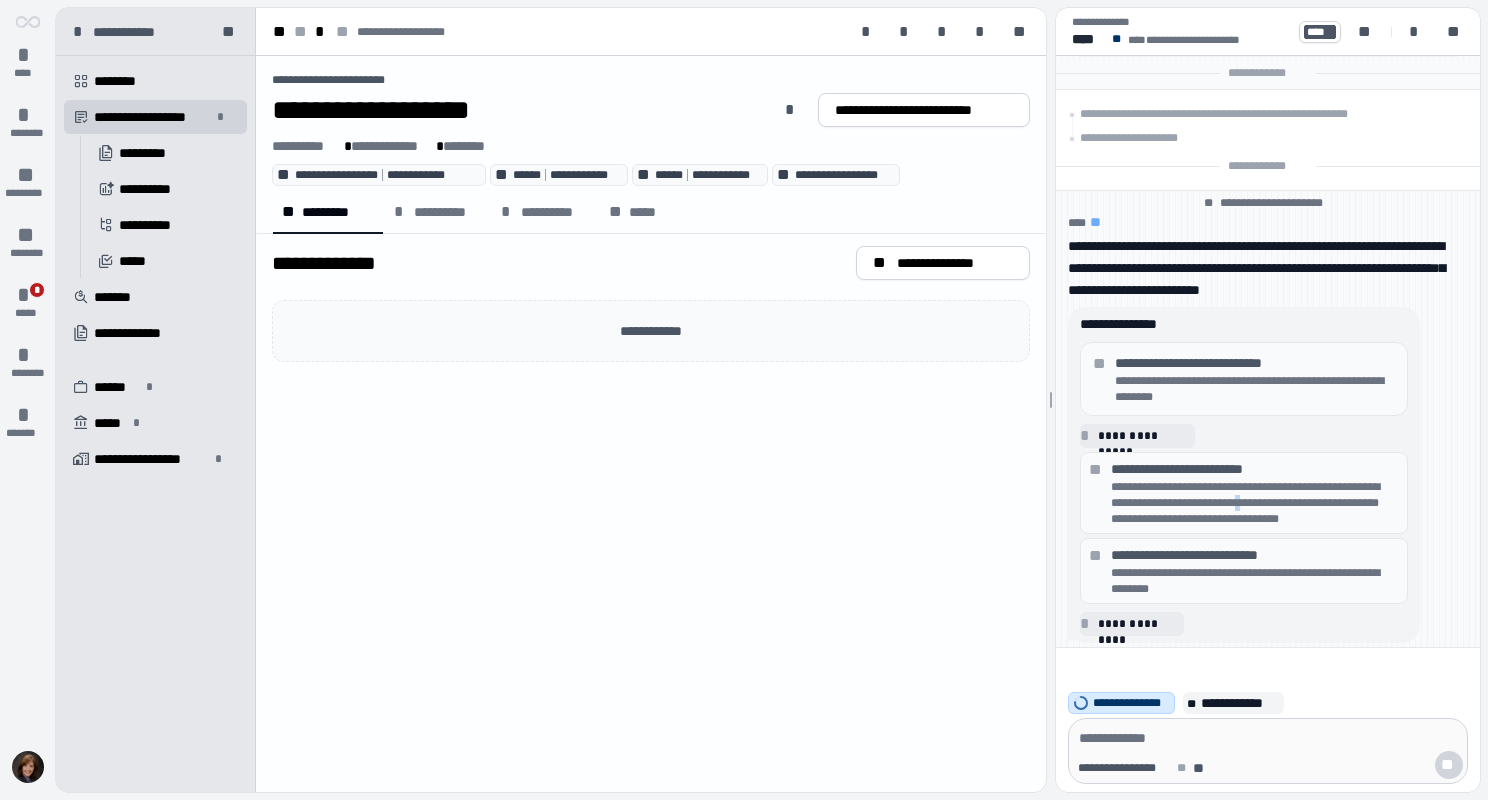 click on "**********" at bounding box center (1255, 503) 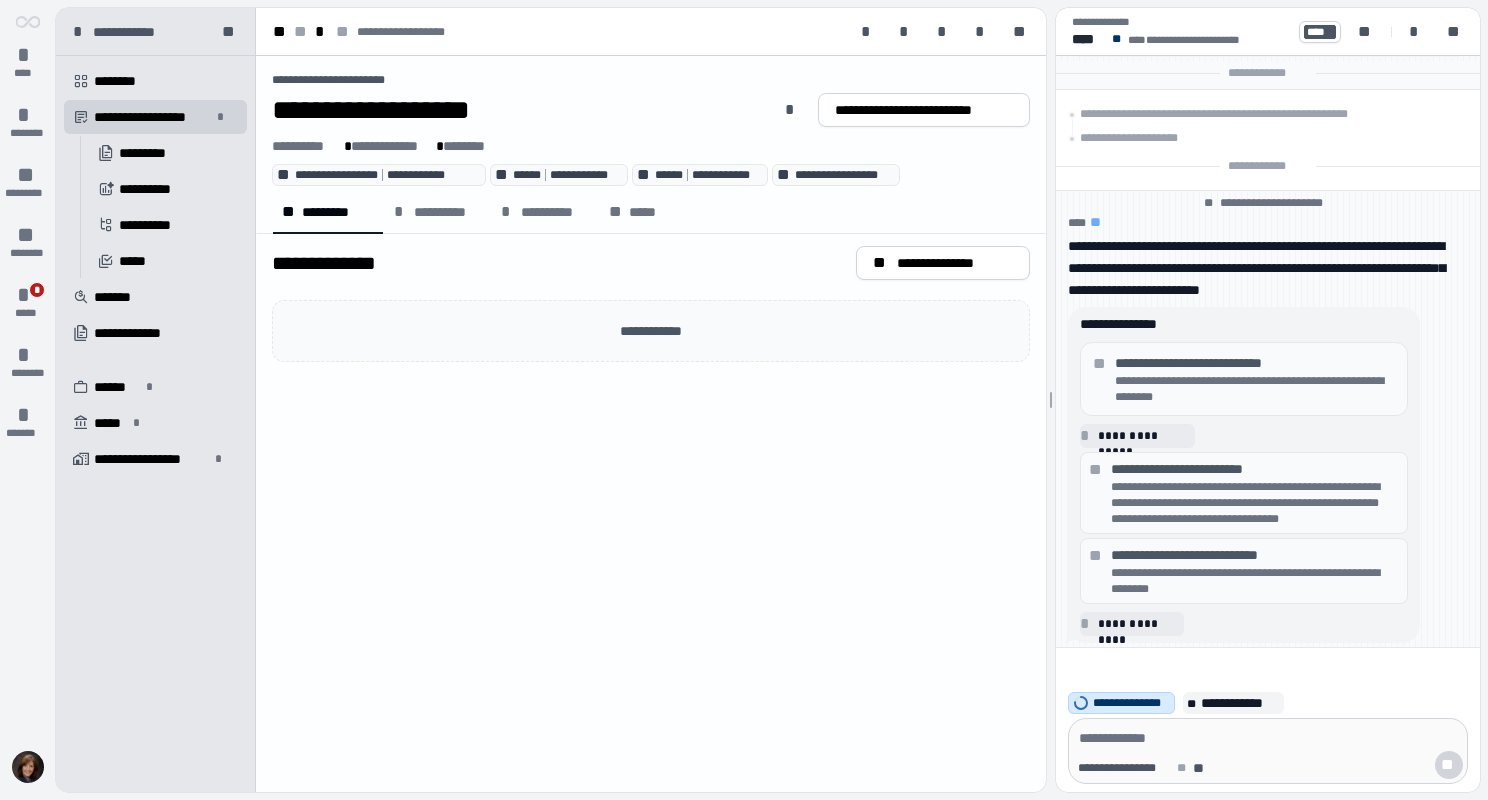click on "**********" at bounding box center [1244, 493] 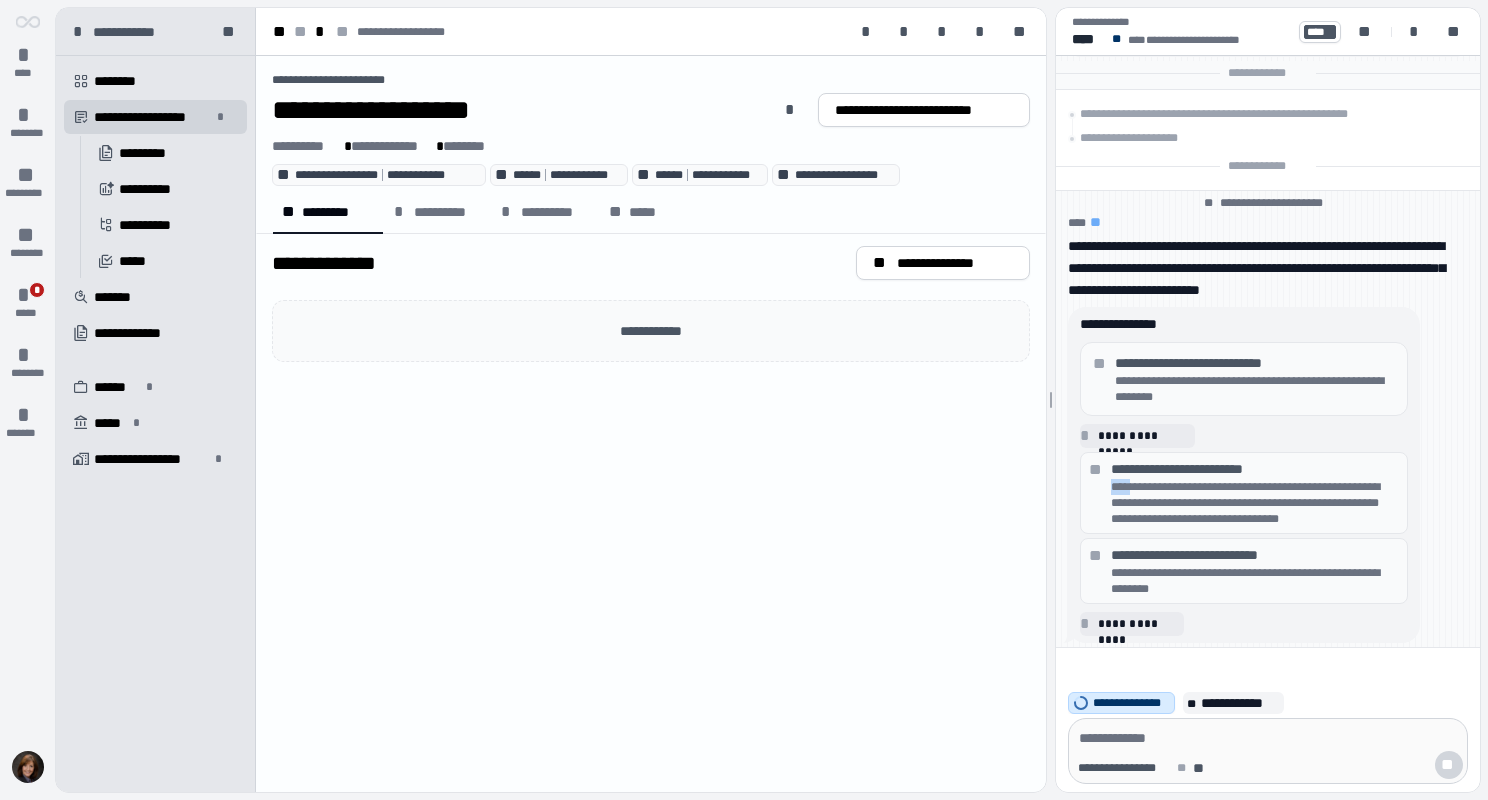 click on "**********" at bounding box center [1244, 493] 